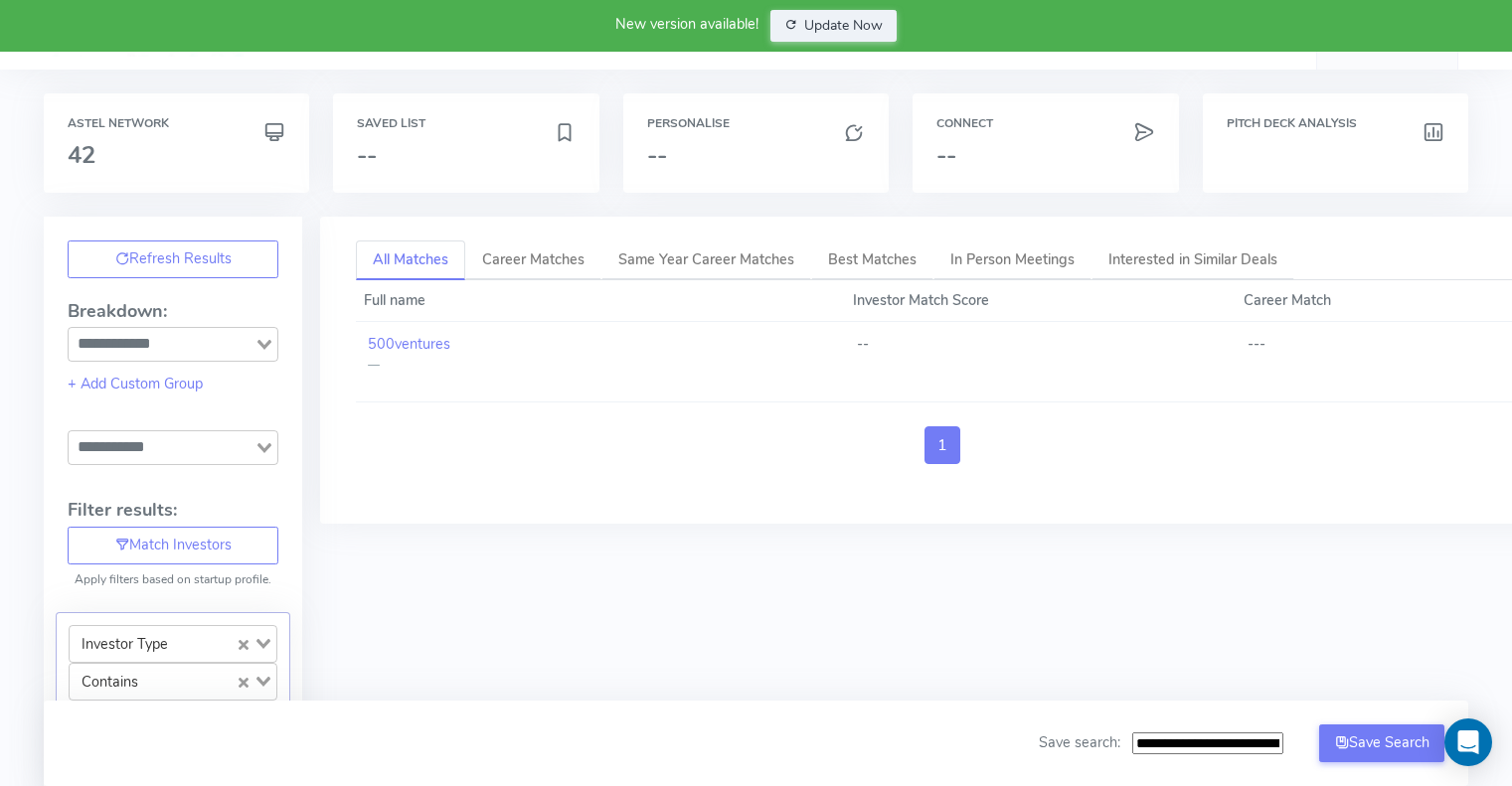 scroll, scrollTop: 0, scrollLeft: 0, axis: both 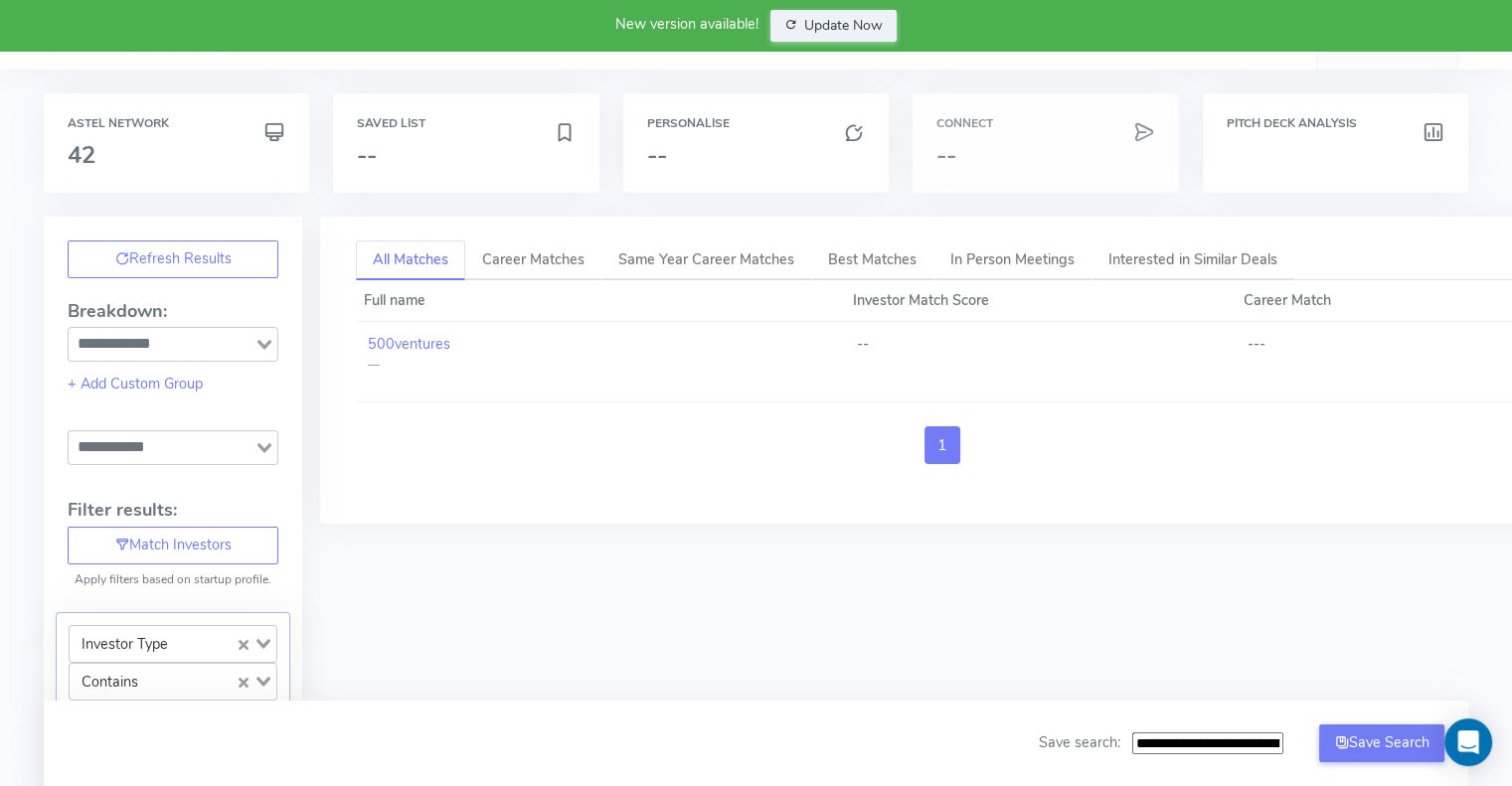 click on "Connect  --" at bounding box center [1045, 143] 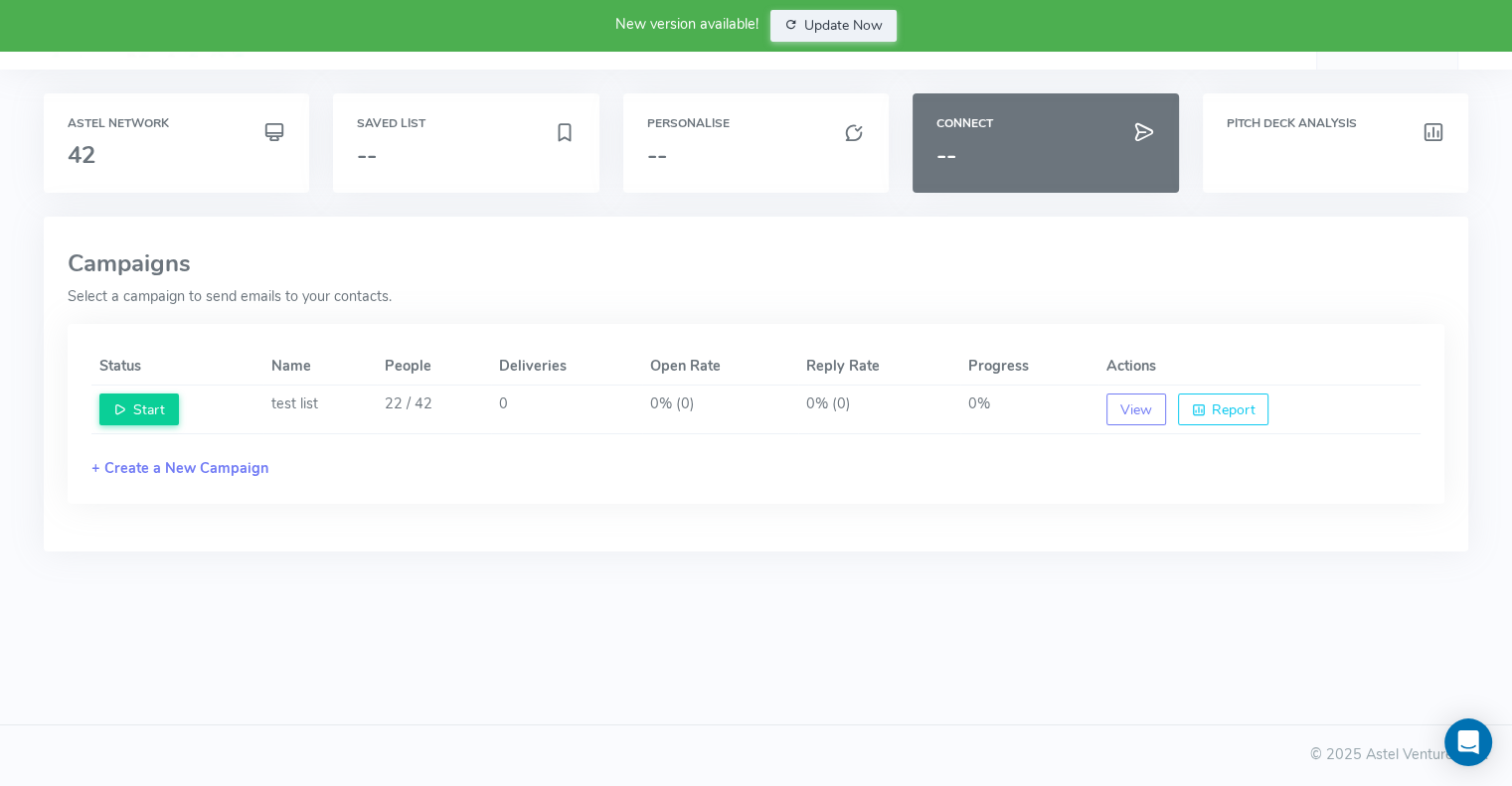 scroll, scrollTop: 0, scrollLeft: 0, axis: both 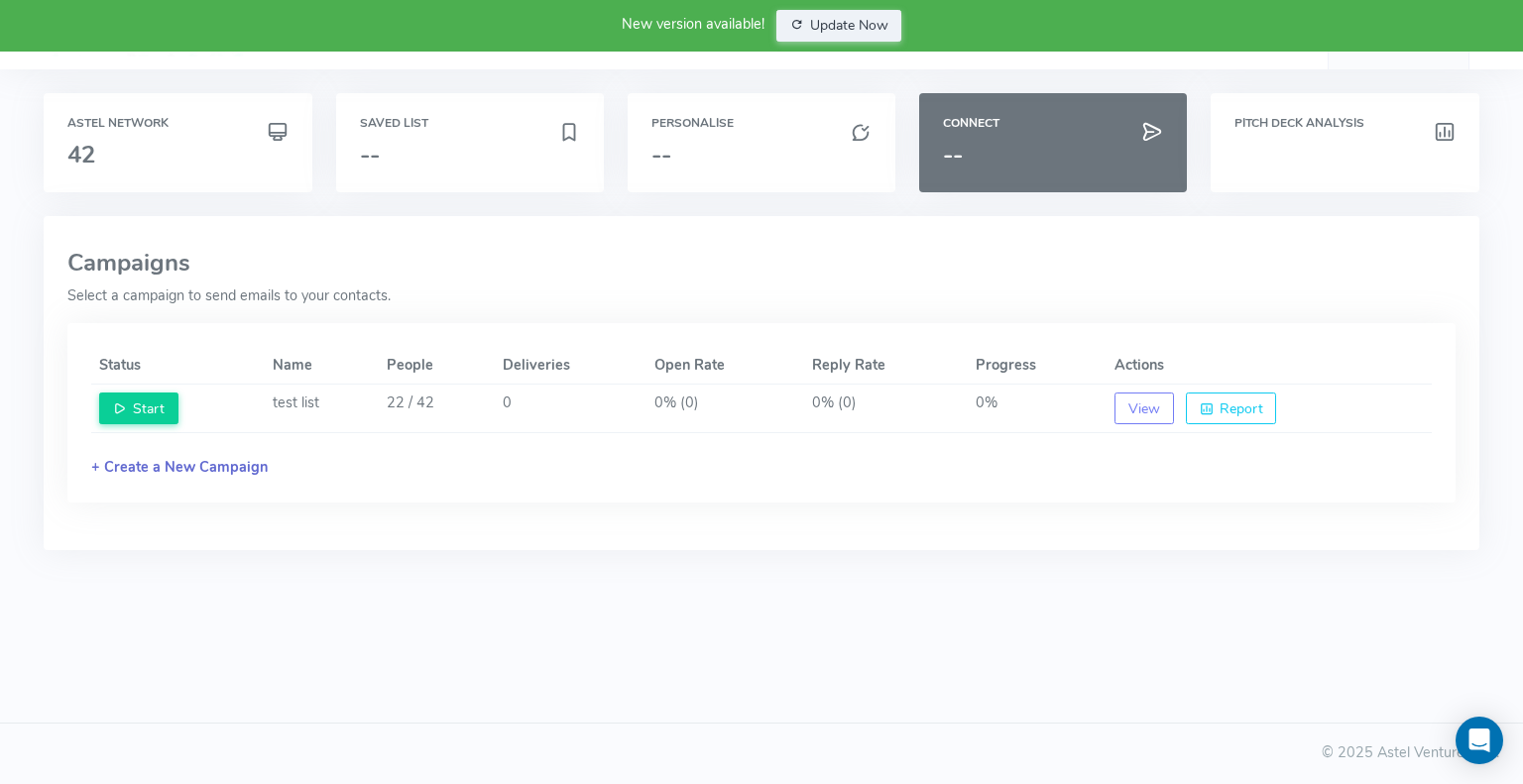 click on "+ Create a New Campaign" at bounding box center (179, 467) 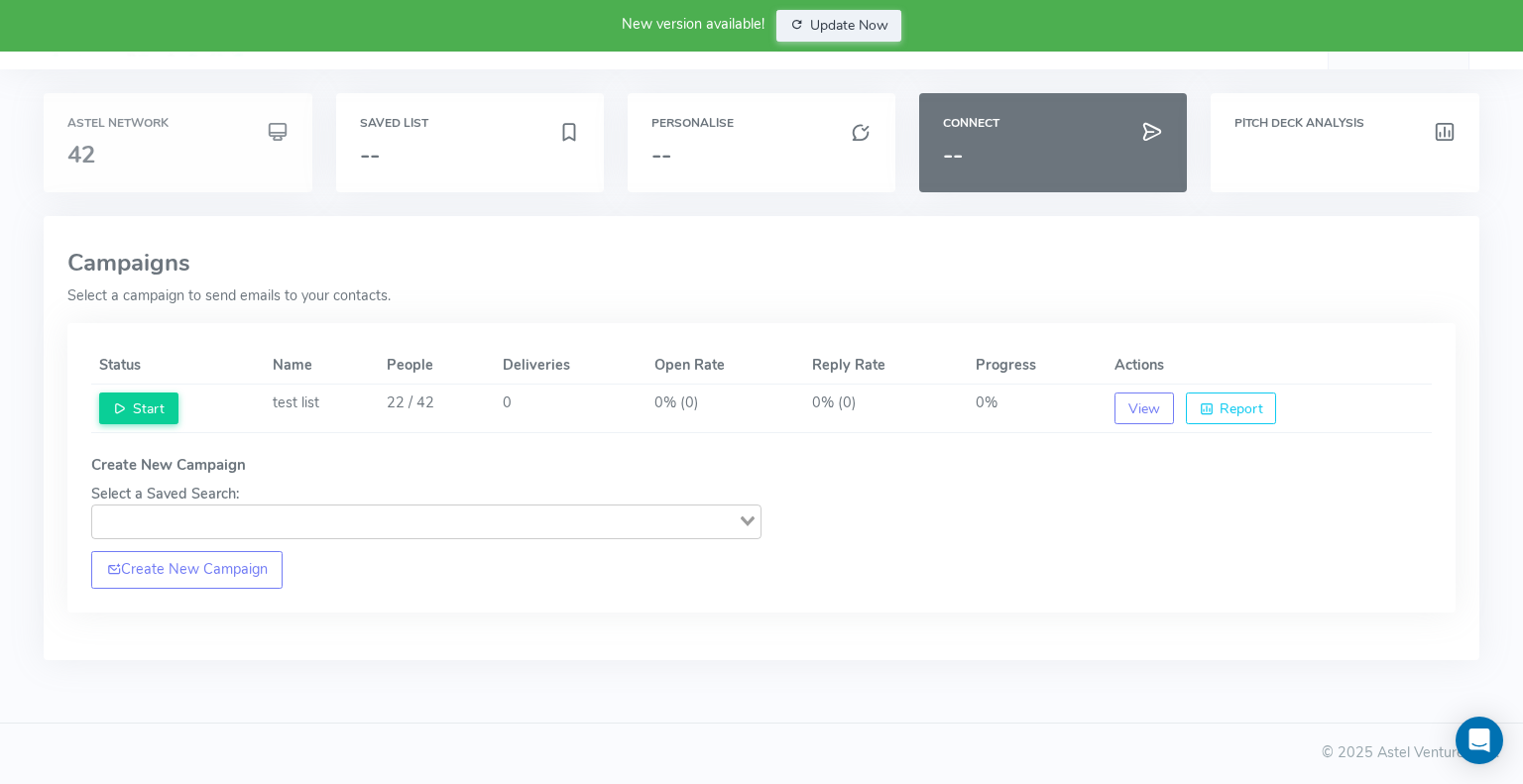 click on "Astel Network" at bounding box center (177, 123) 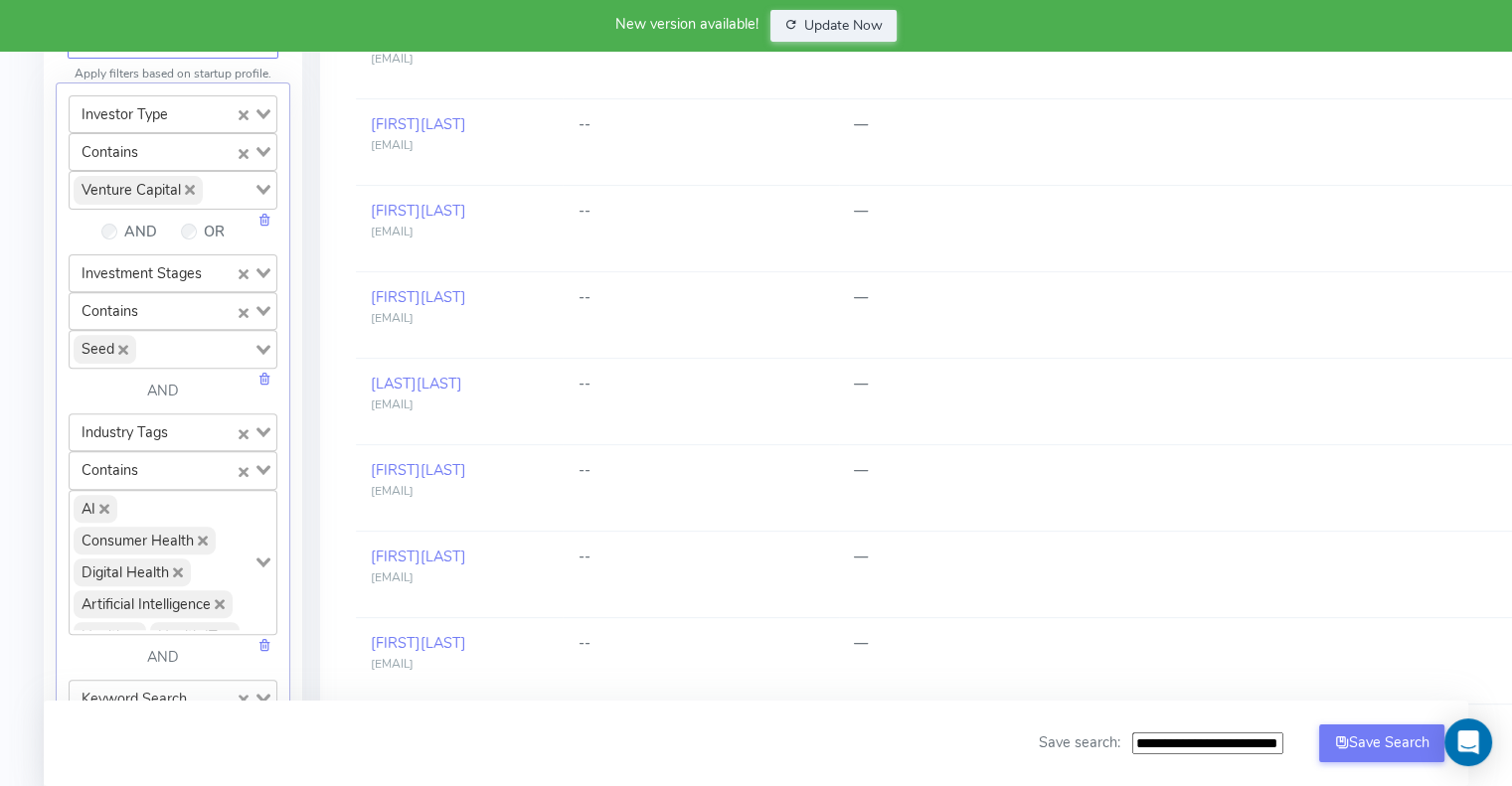 scroll, scrollTop: 0, scrollLeft: 0, axis: both 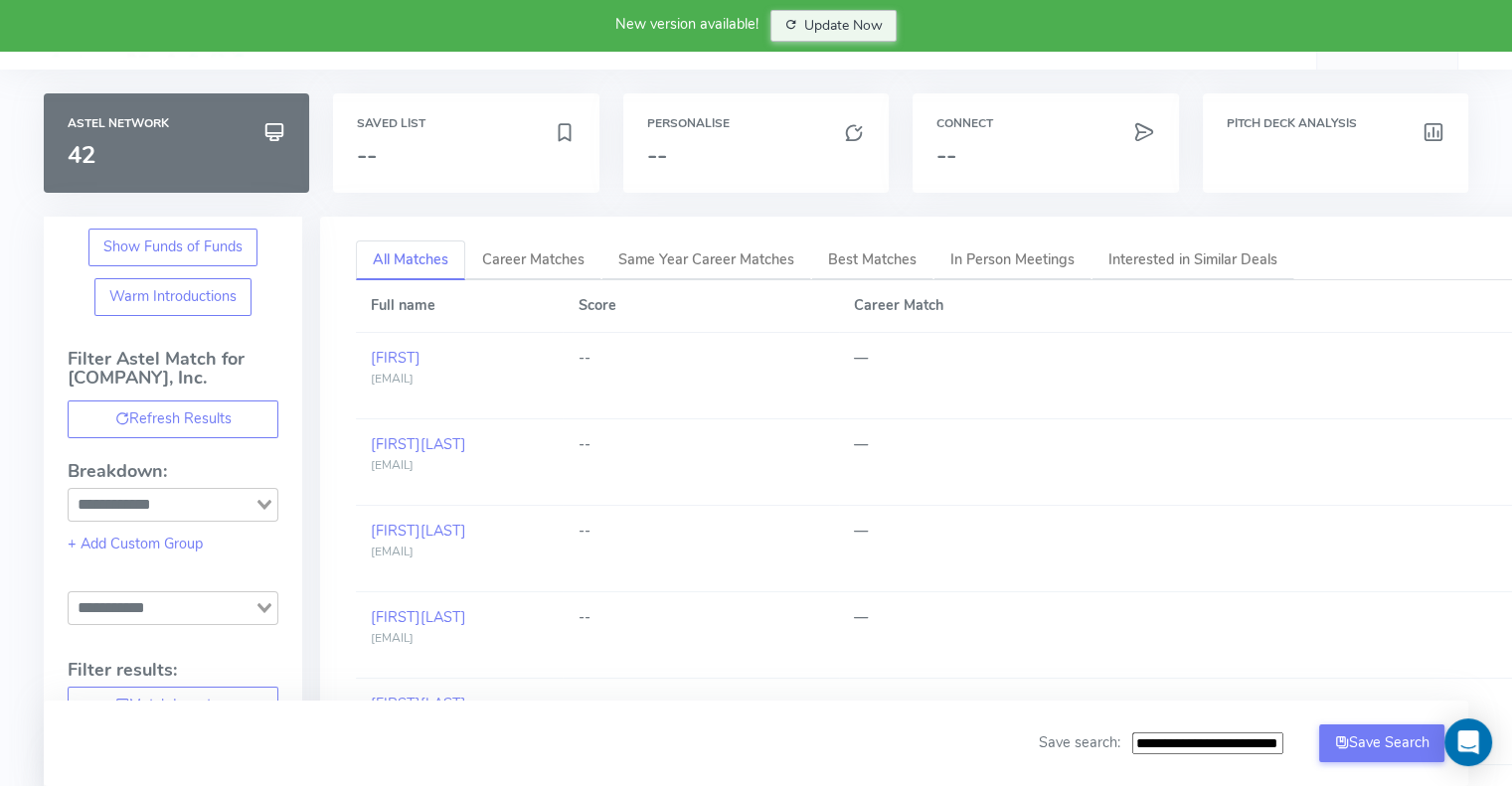 click on "Update Now" at bounding box center (833, 26) 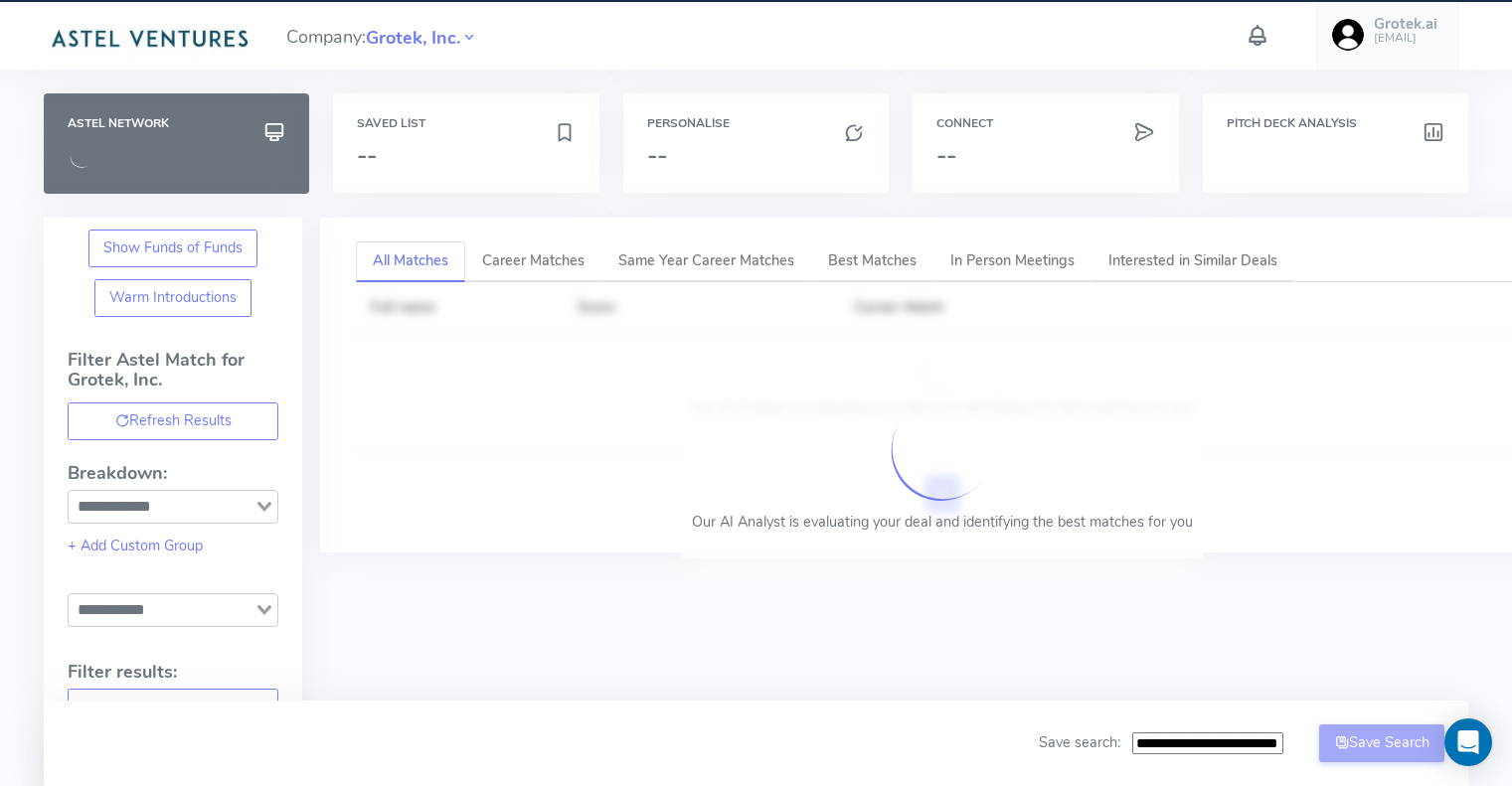 scroll, scrollTop: 0, scrollLeft: 0, axis: both 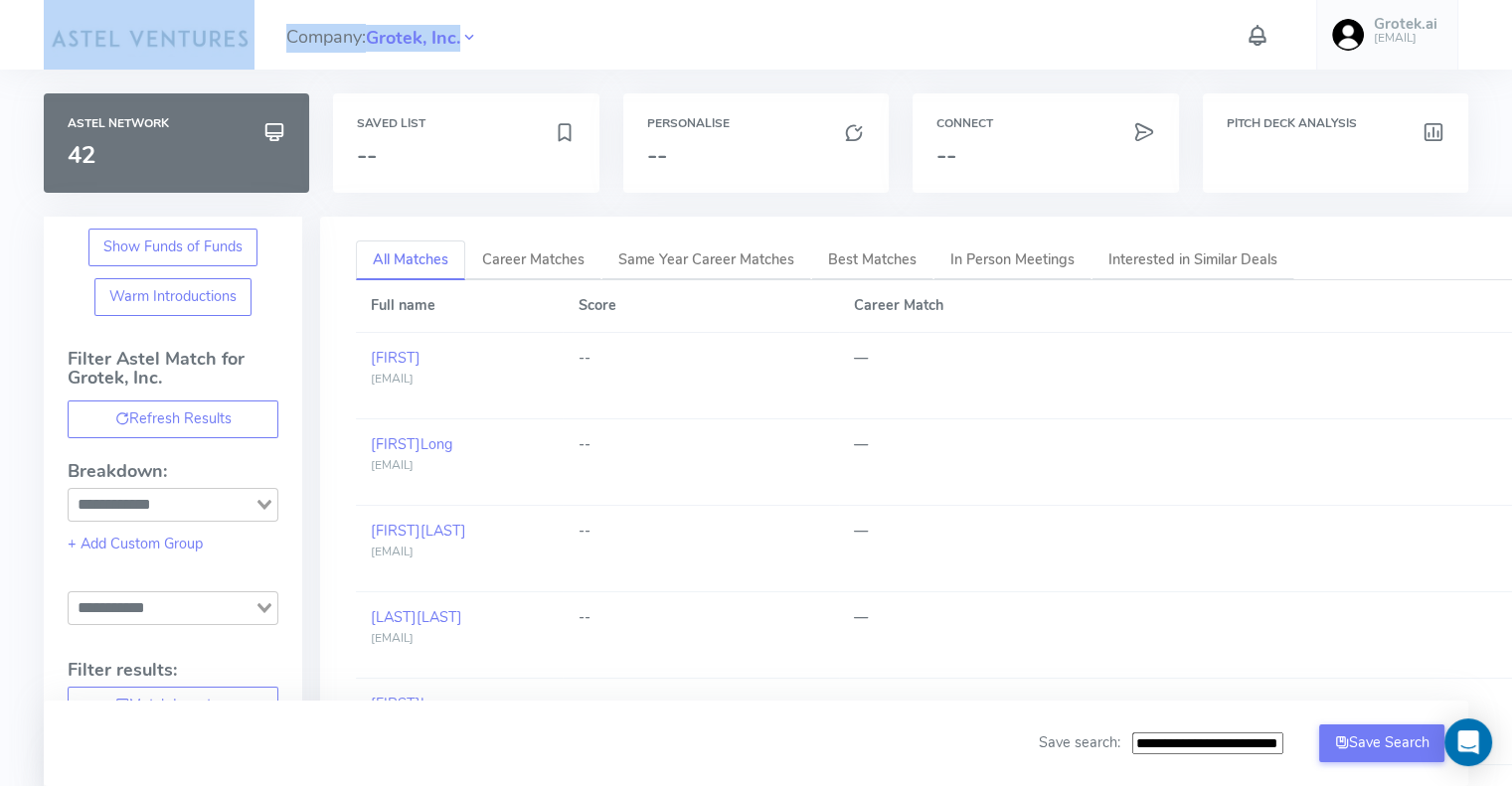 drag, startPoint x: 583, startPoint y: 44, endPoint x: 185, endPoint y: 4, distance: 400.005 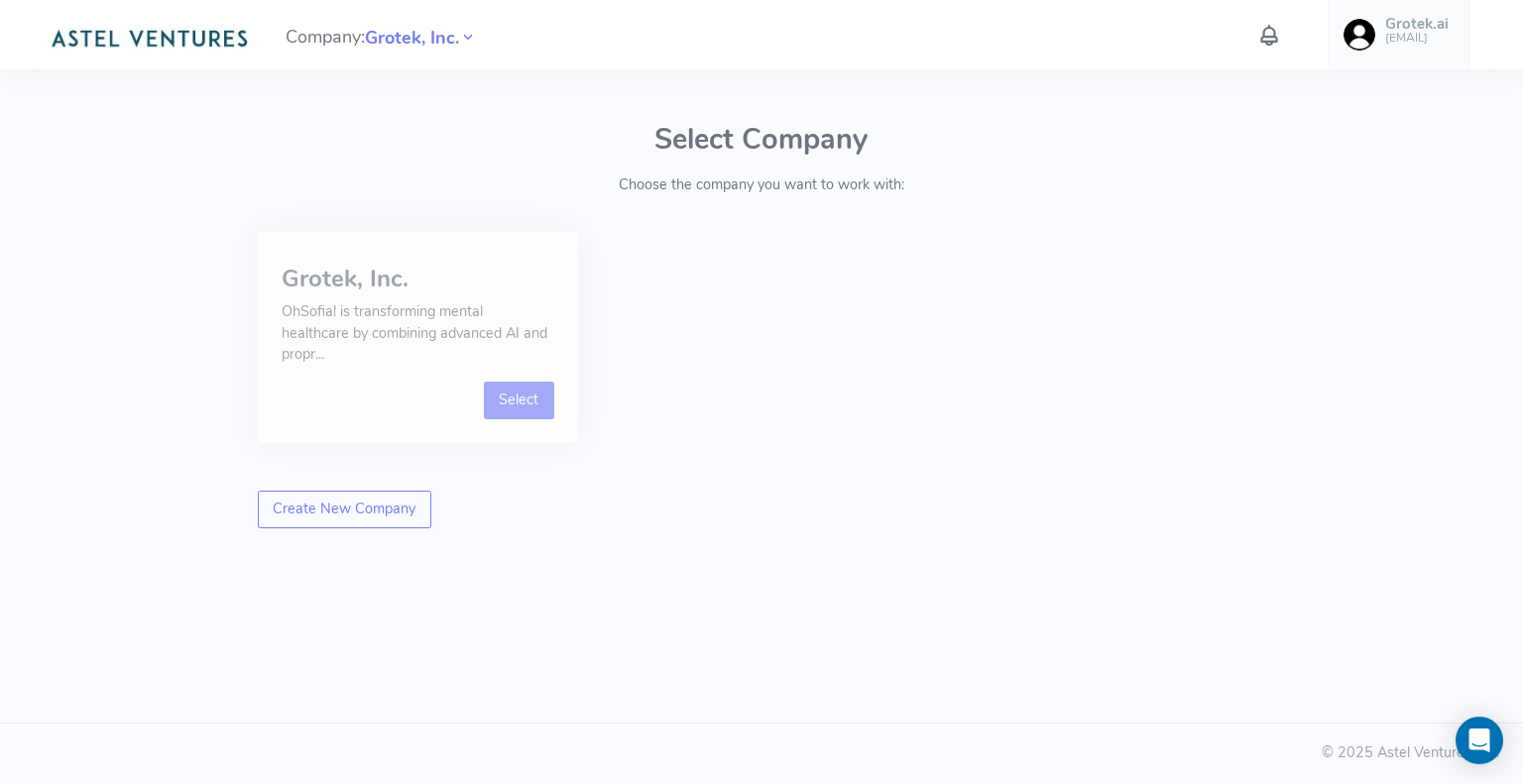 click on "Select" at bounding box center [519, 400] 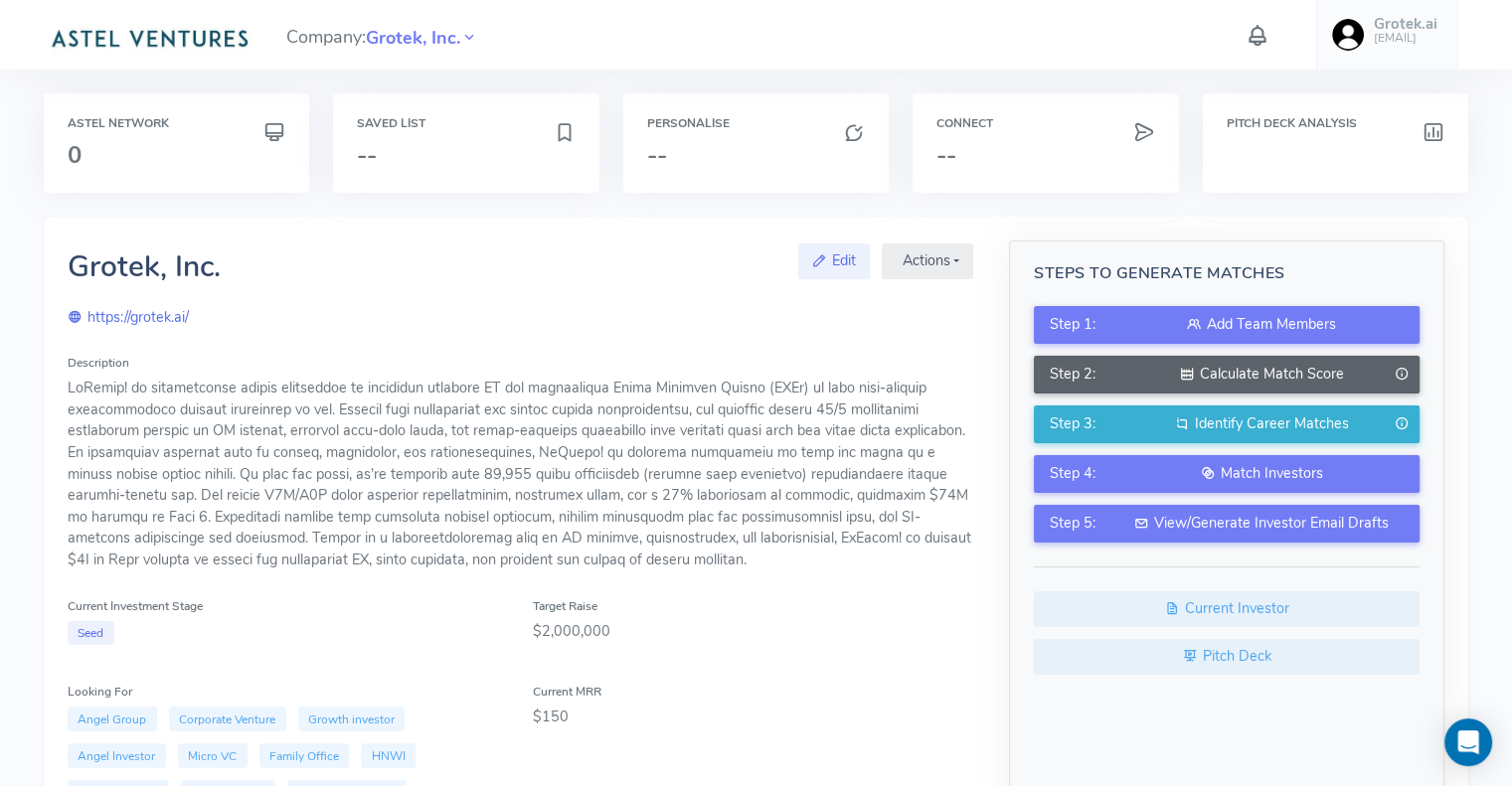 click at bounding box center (1187, 374) 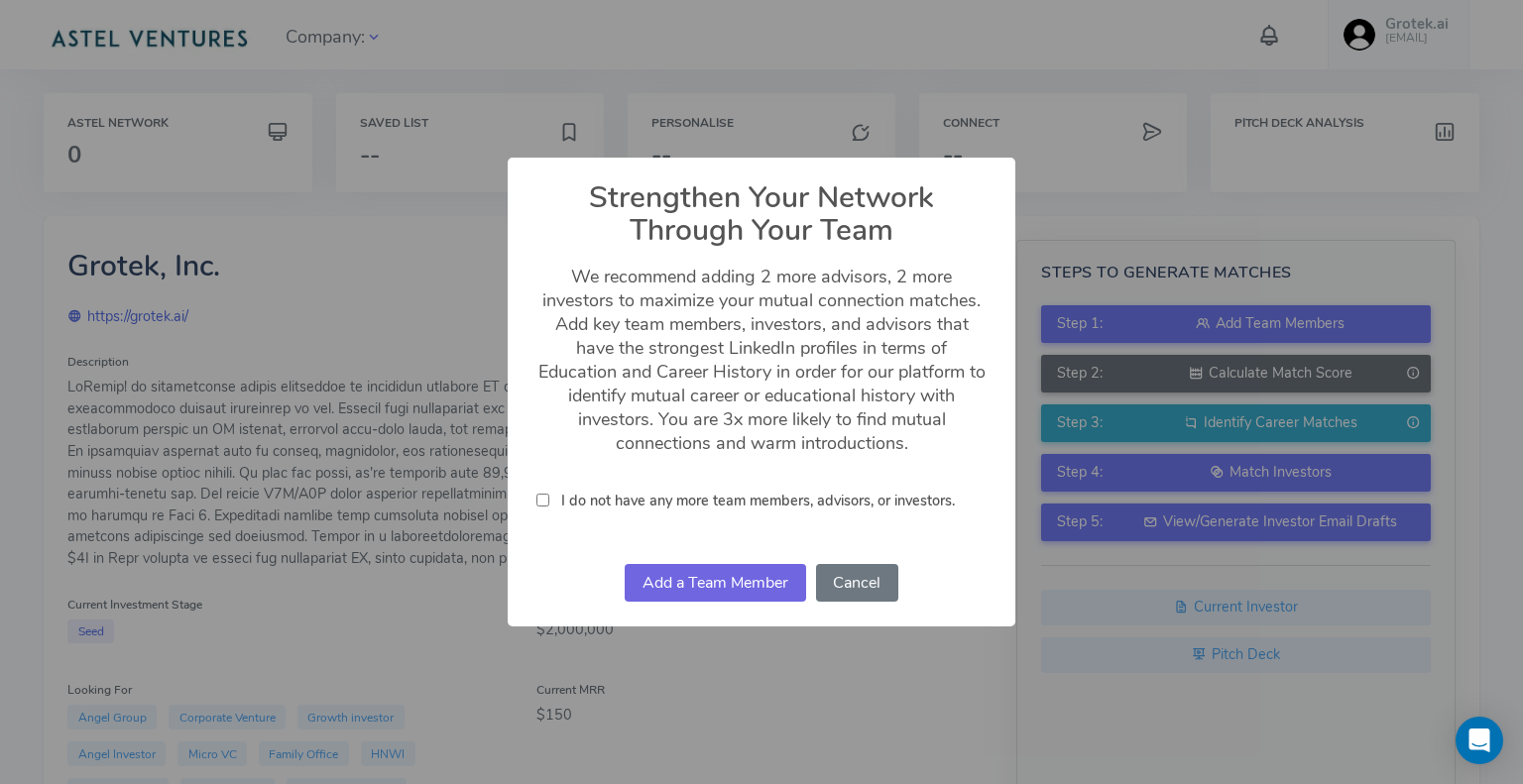 click on "I do not have any more team members, advisors, or investors." at bounding box center [758, 501] 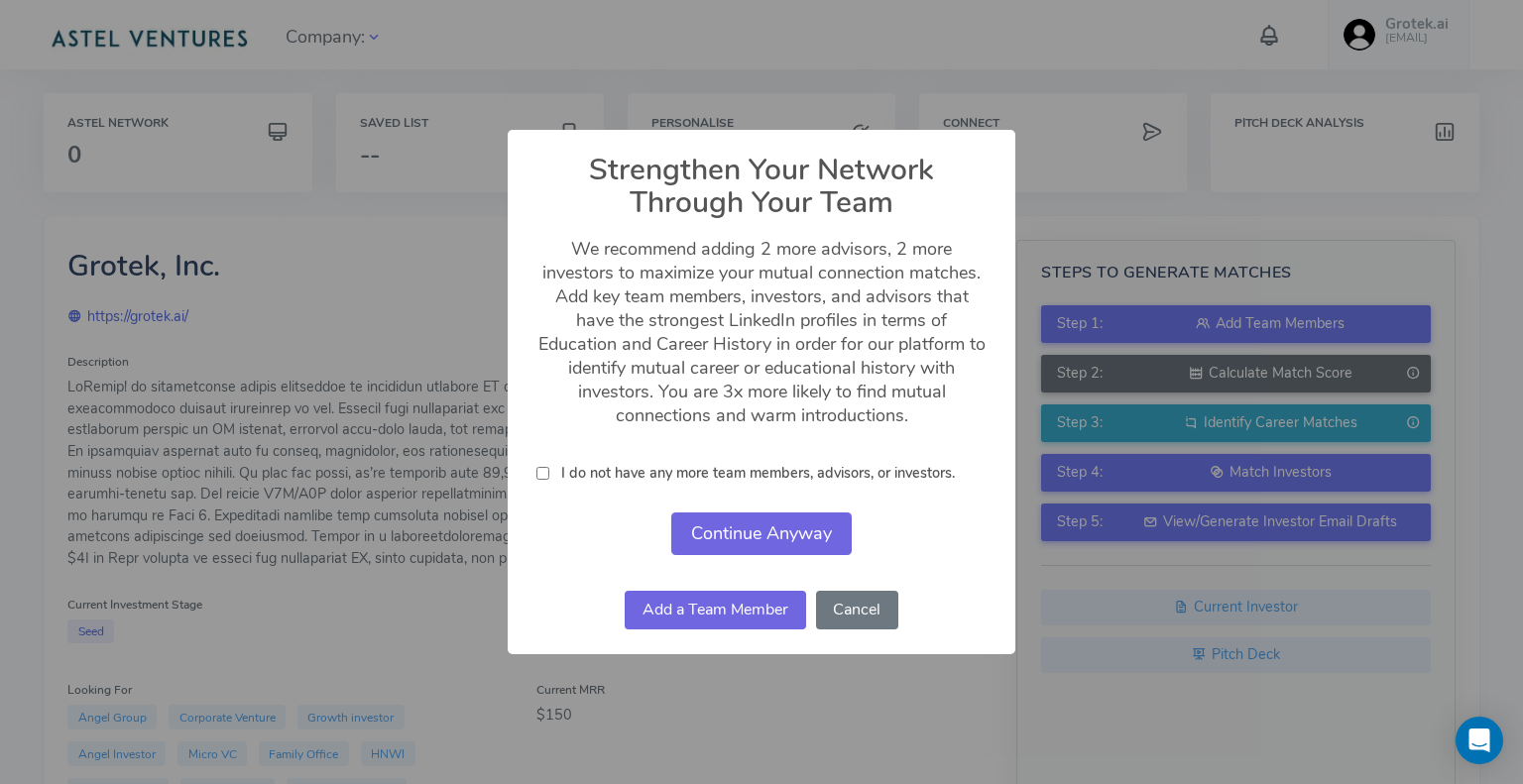 click on "Continue Anyway" at bounding box center (762, 533) 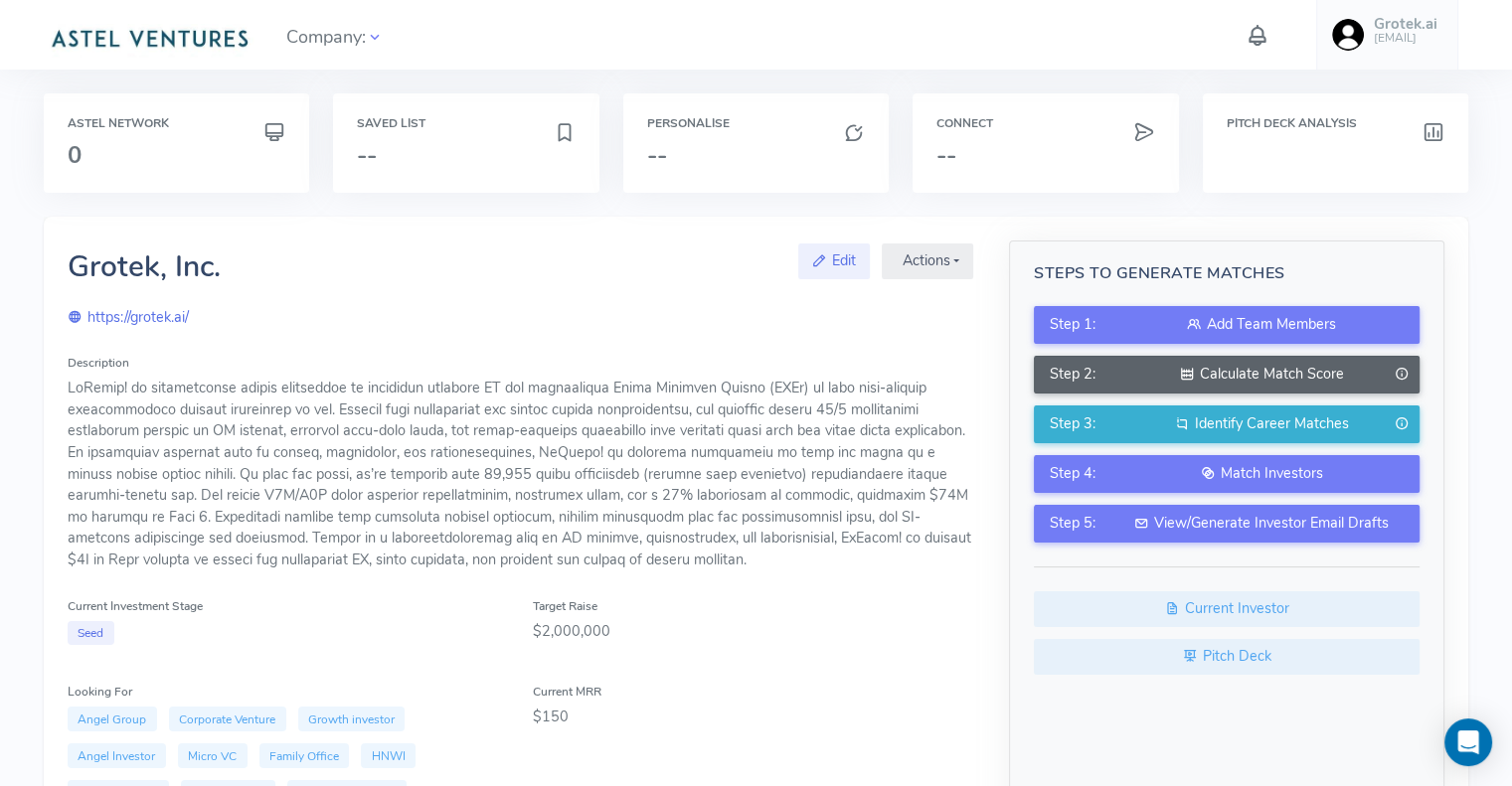 click at bounding box center [1402, 375] 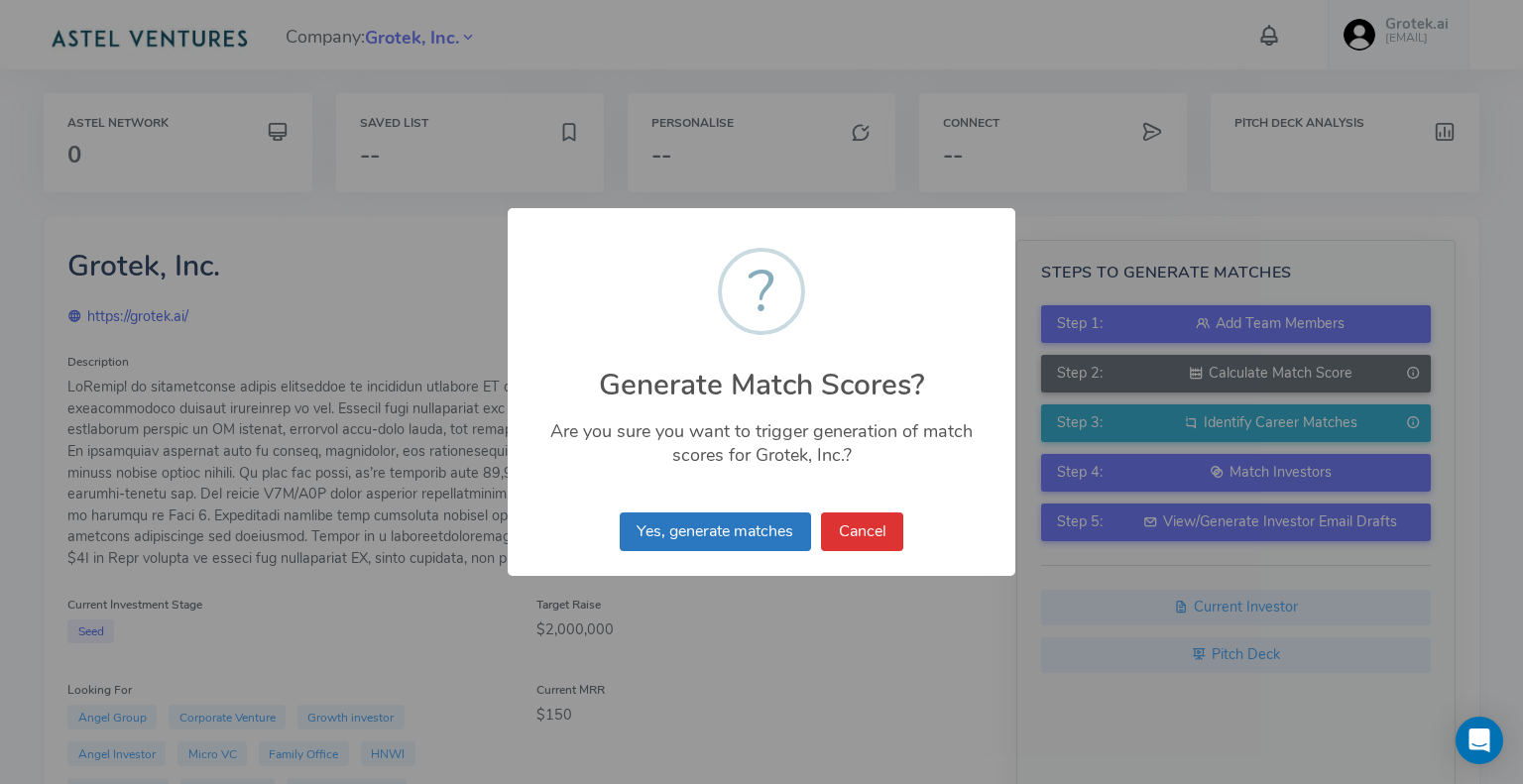 click on "Yes, generate matches" at bounding box center [715, 531] 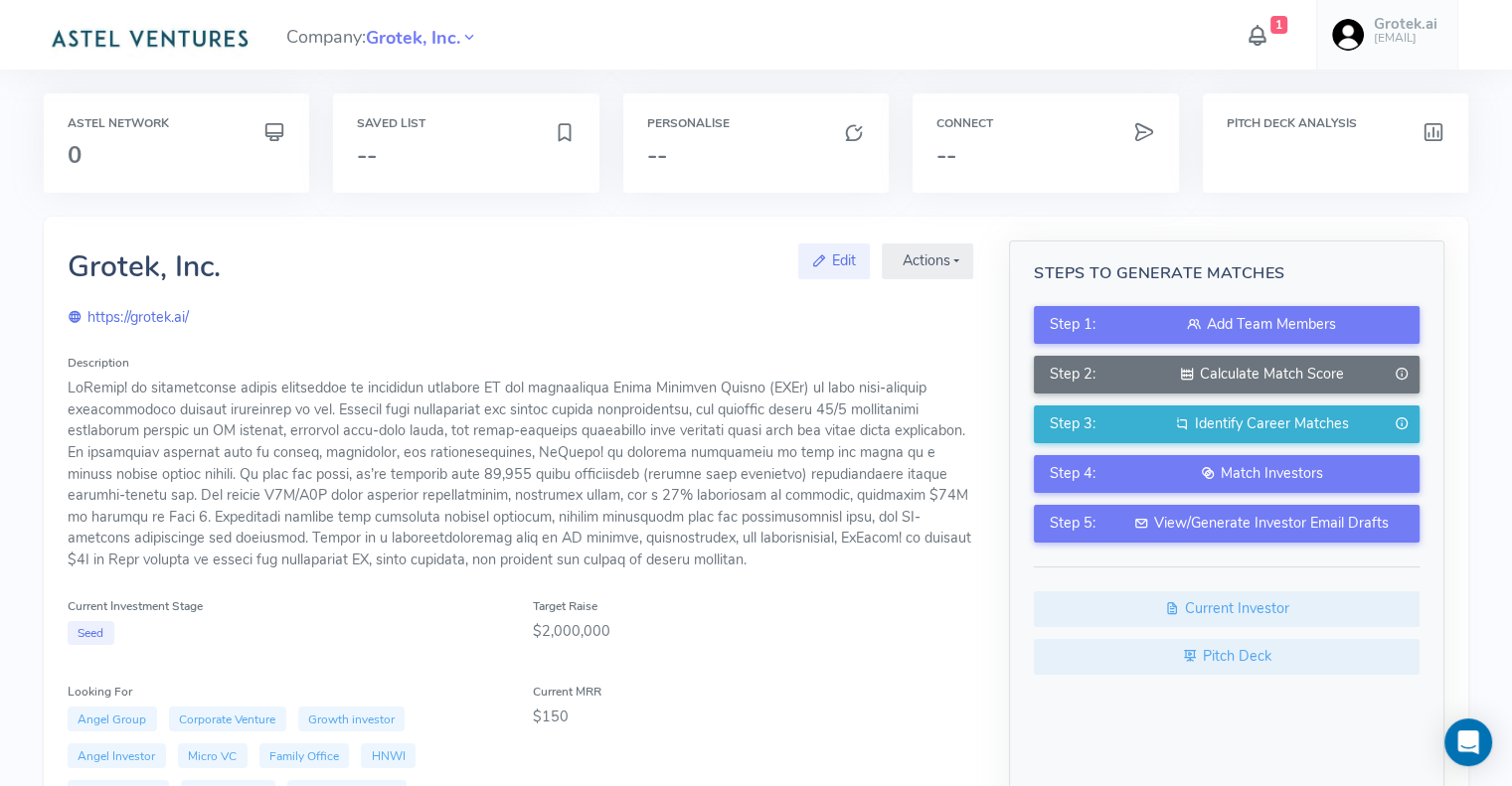 click on "1" at bounding box center (1278, 25) 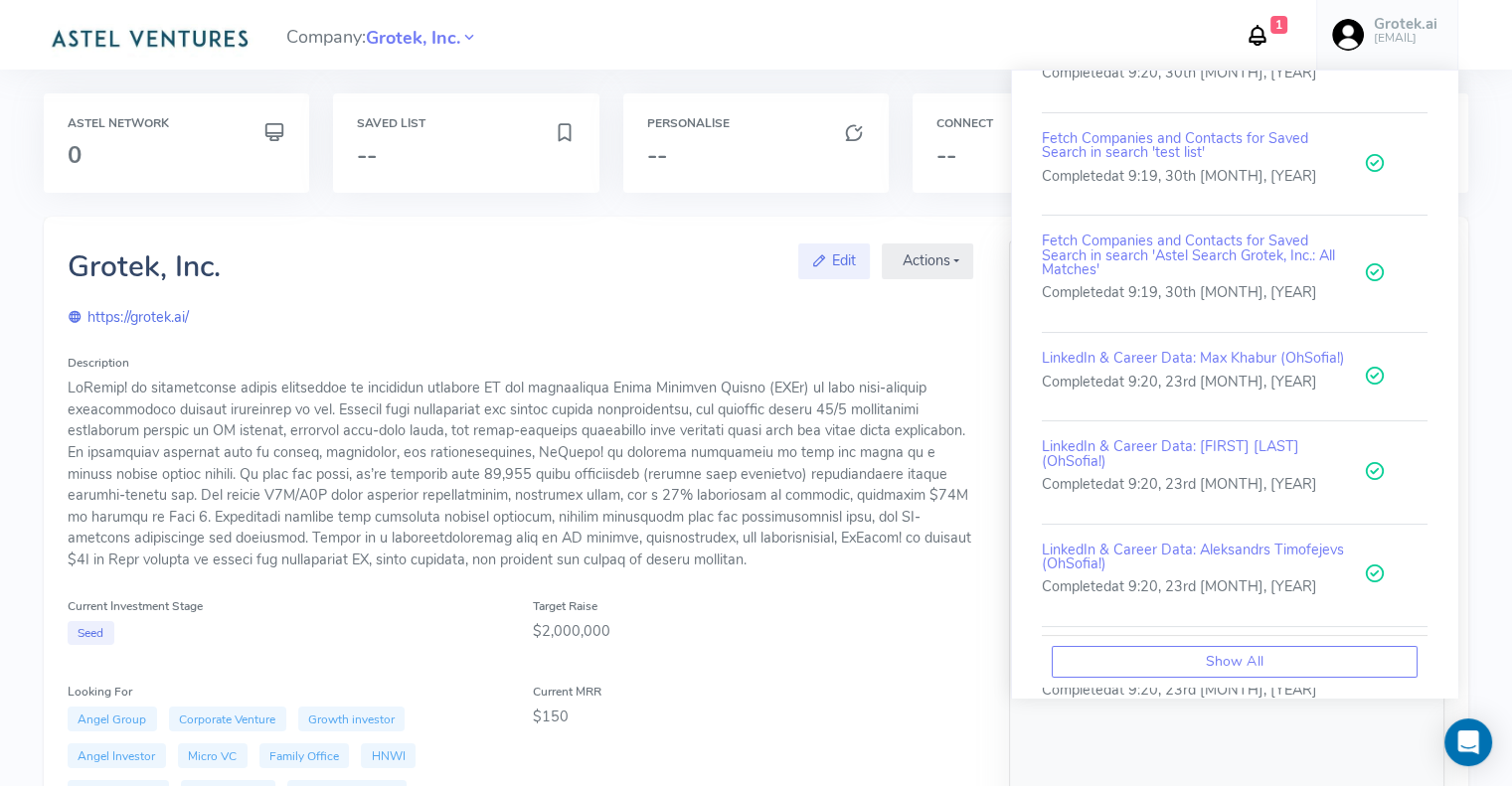 scroll, scrollTop: 0, scrollLeft: 0, axis: both 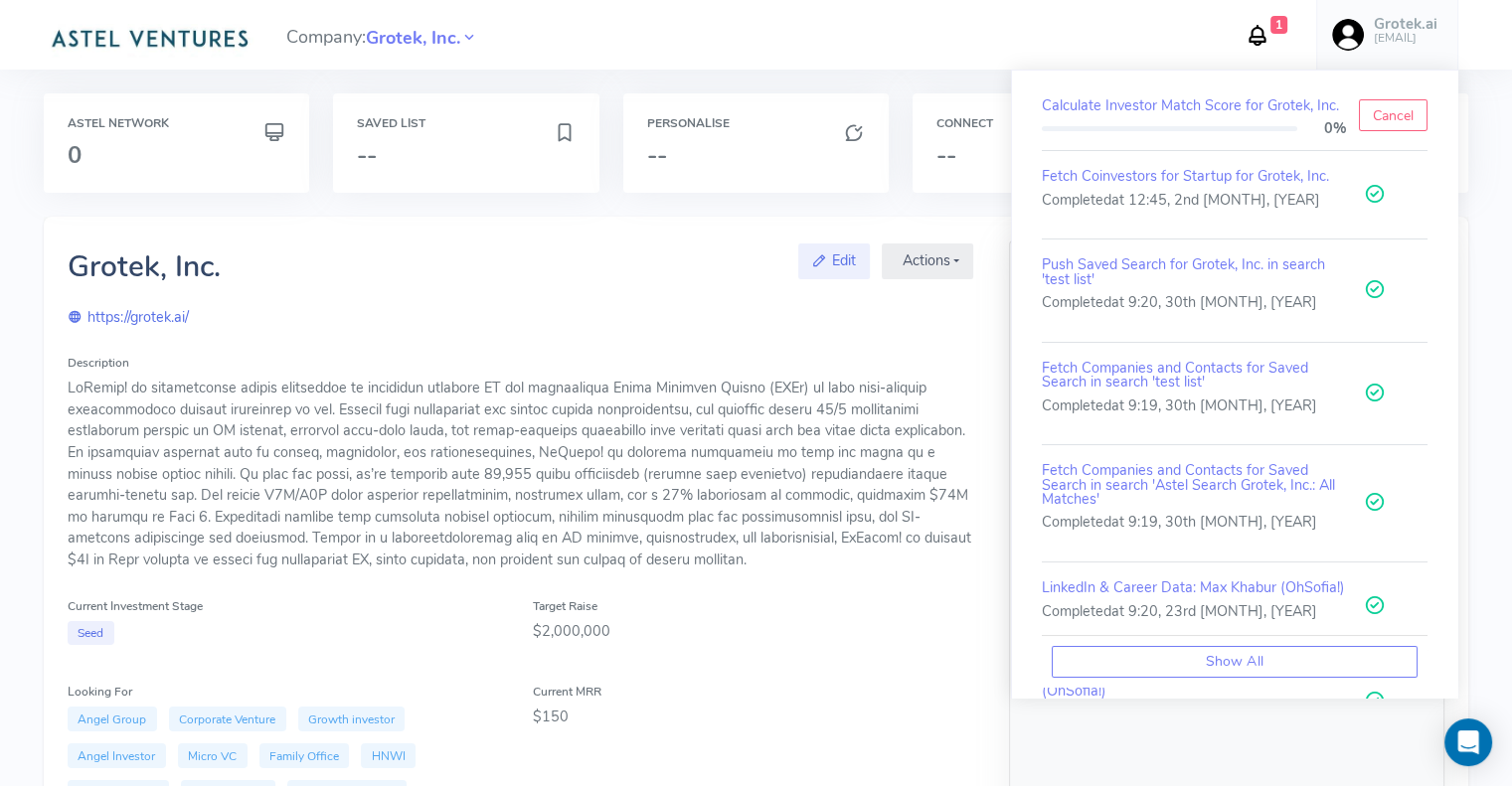 click on "Company Location New York City Industry & Sectors AI Consumer Health Digital Health Artificial Intelligence Health Health IT Healthcare Health  Tech Health Care Healthcare Technology medtech Healthtech Wellbeing Healthcare Services Mobile Apps Healthcare Technology Systems Healthcare Digital Health and Wellbeing artificial intelligence AI mHealth Mental Health AI and Machine Learning Personal Care Neural Networks Primary Sector Healthcare  Current primary sector:  Healthcare .  Update  to better match your startup sector for improved AI results.  Expansion Focus  United States of America" at bounding box center [520, 724] 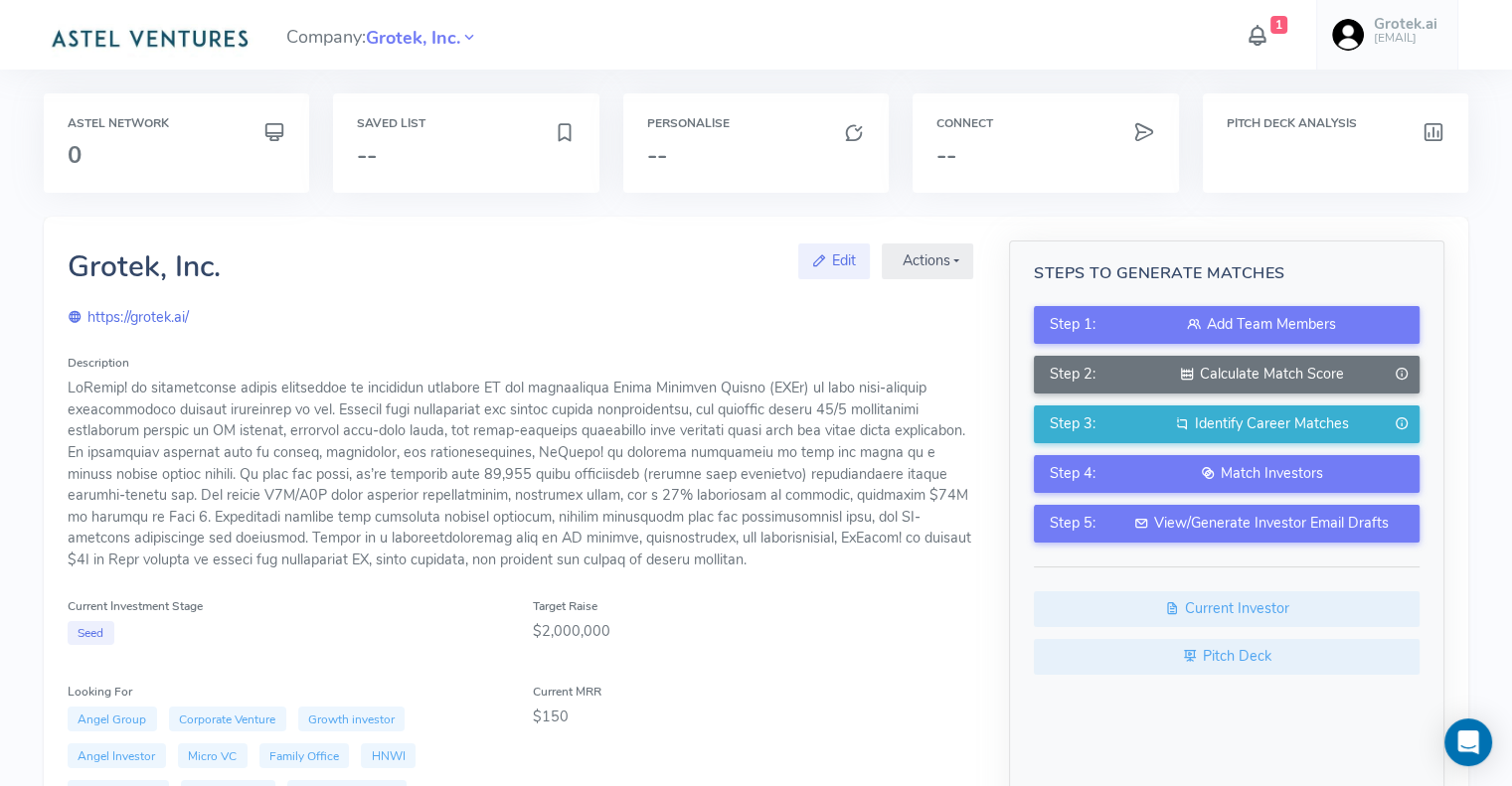 drag, startPoint x: 1242, startPoint y: 34, endPoint x: 1124, endPoint y: 43, distance: 118.34272 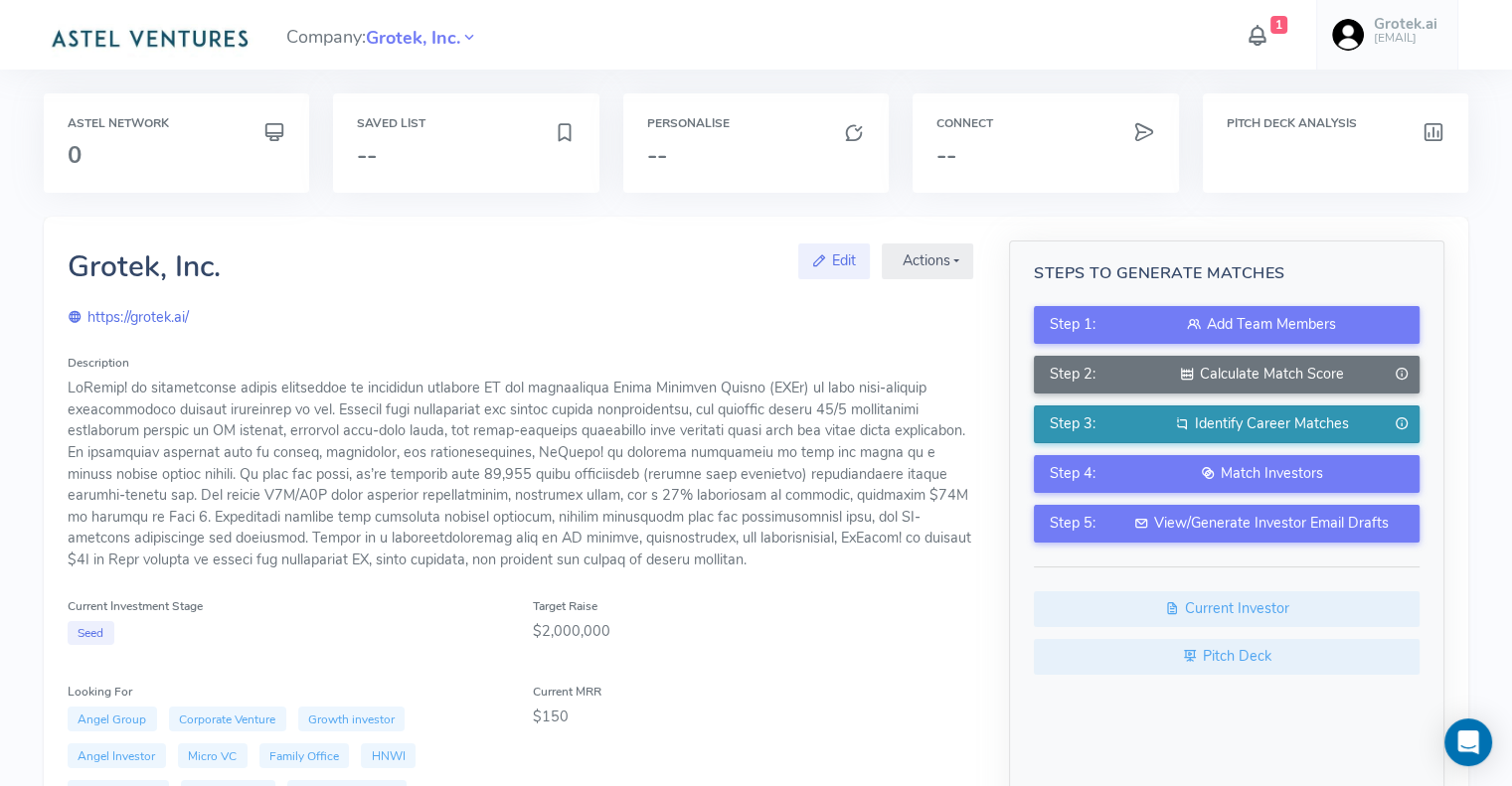 click at bounding box center (1182, 423) 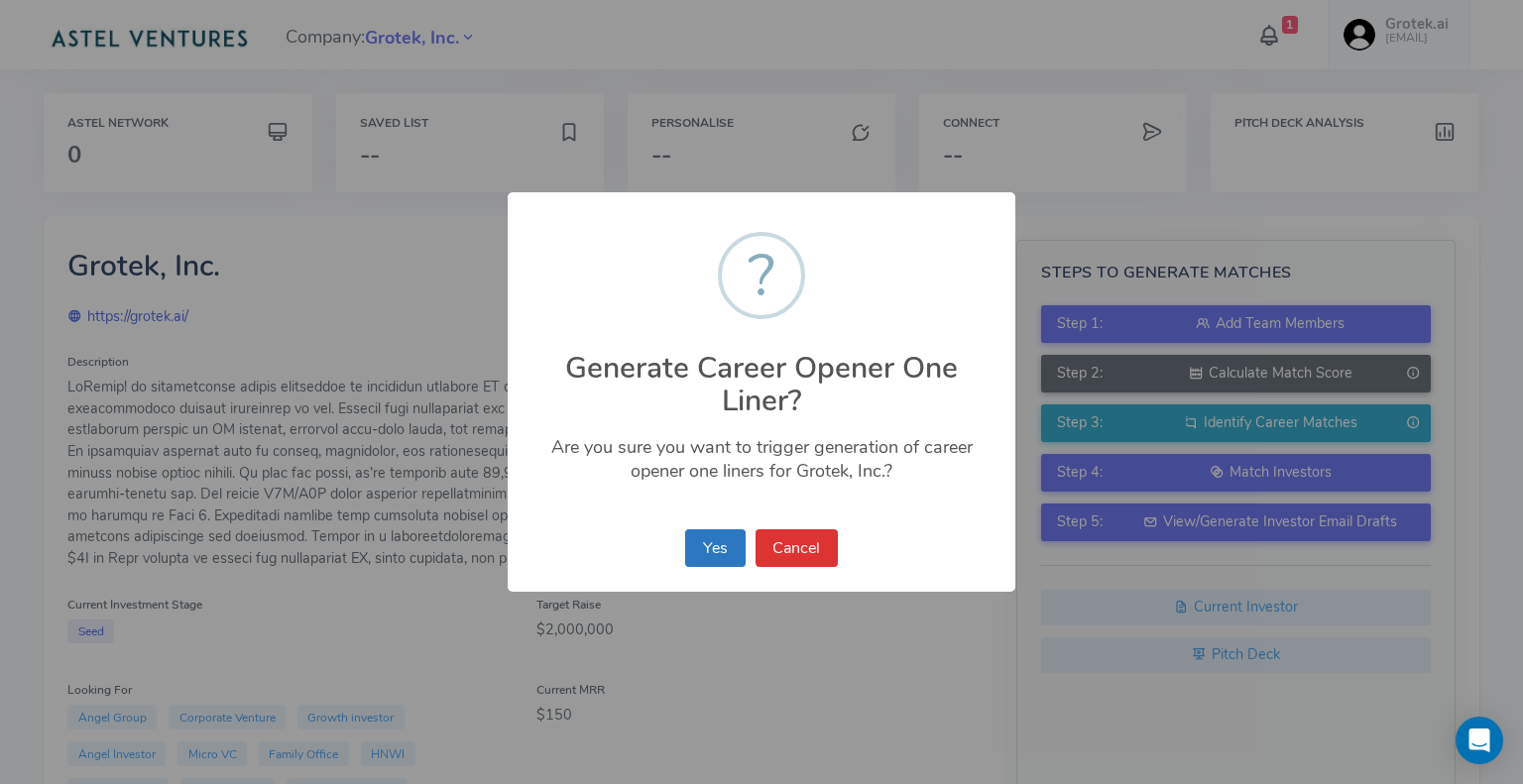 click on "Yes" at bounding box center [715, 548] 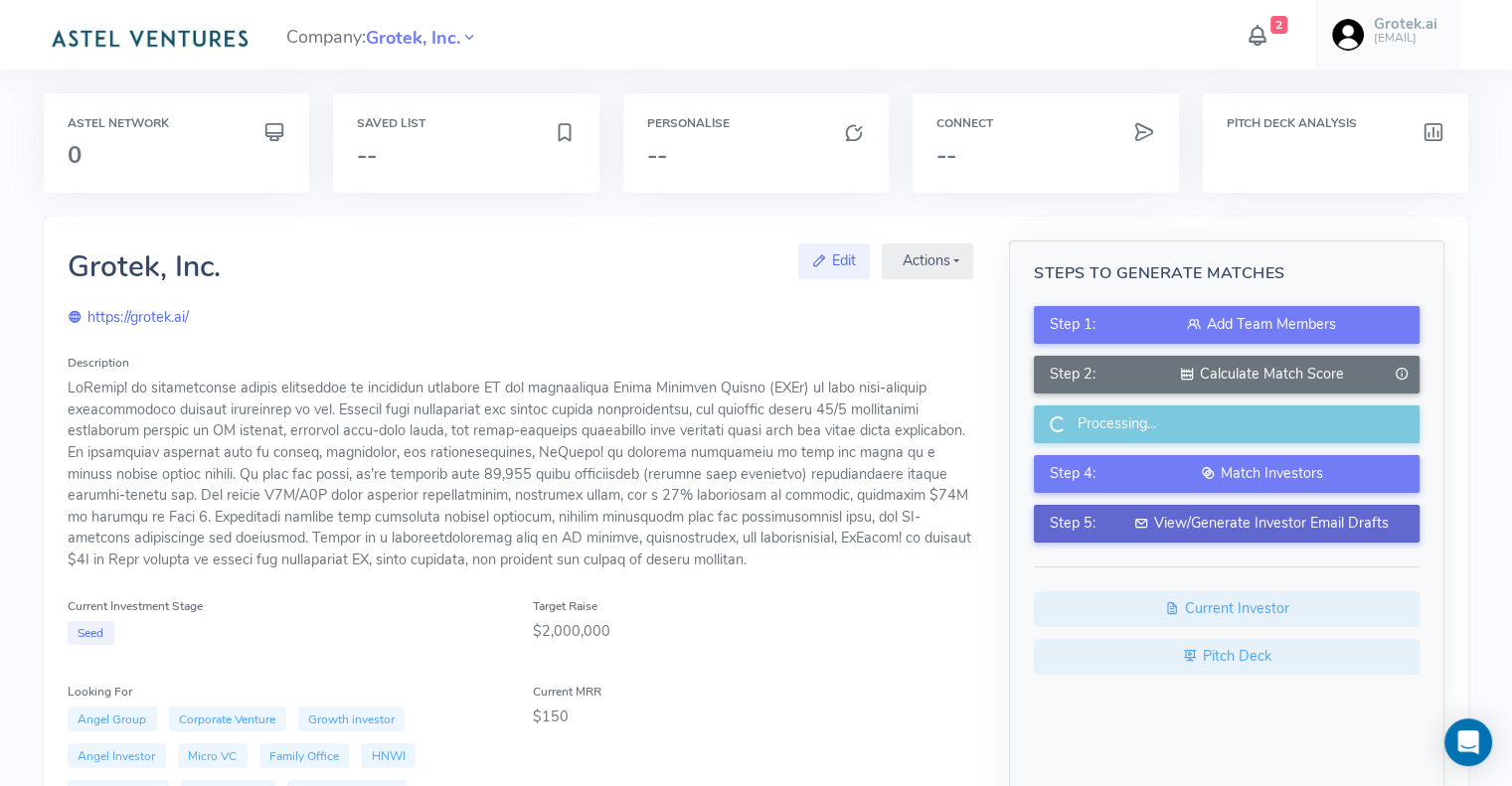 click on "View/Generate Investor Email Drafts" at bounding box center (1261, 524) 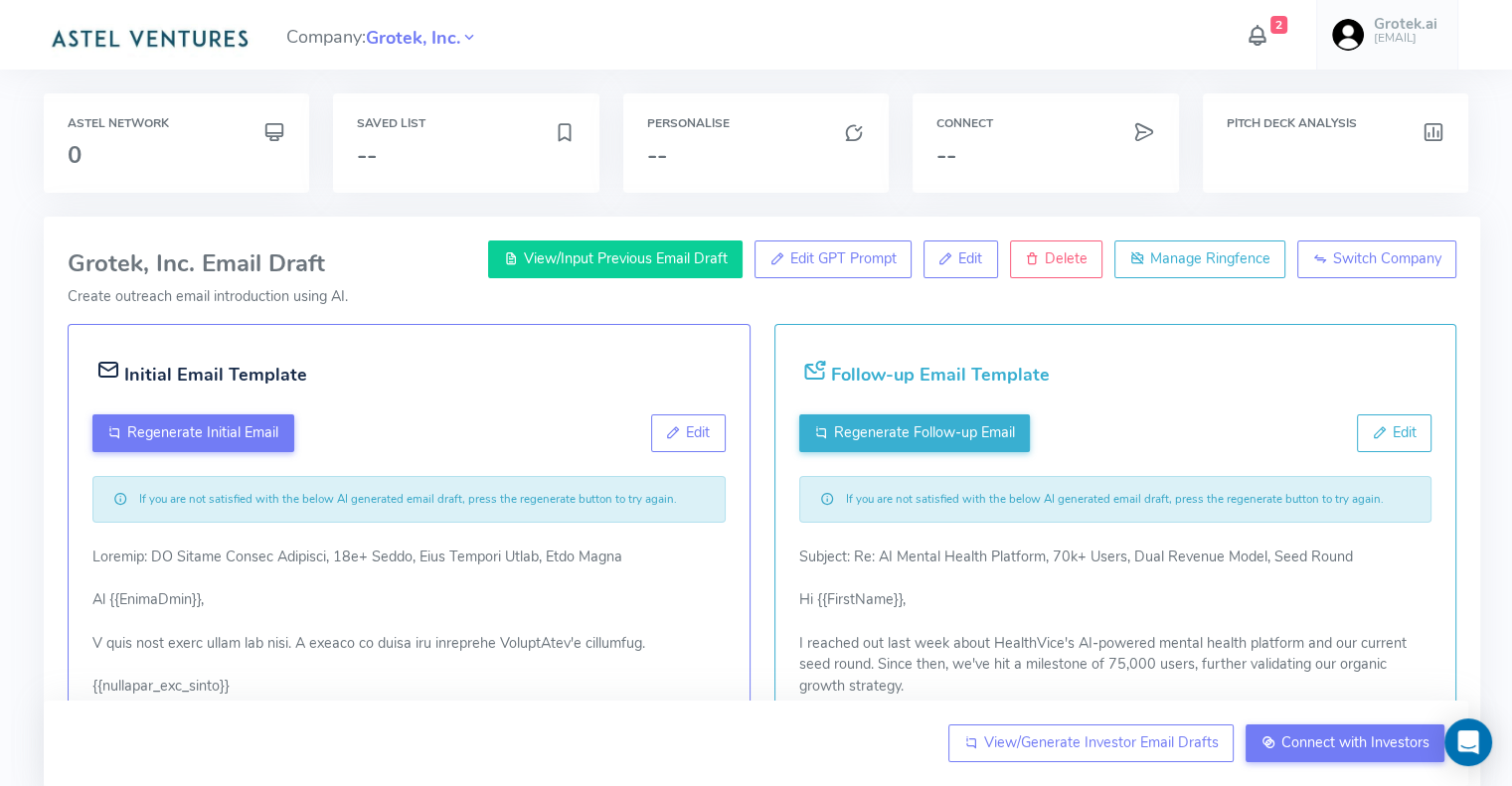 click on "View/Input Previous Email Draft" at bounding box center [625, 258] 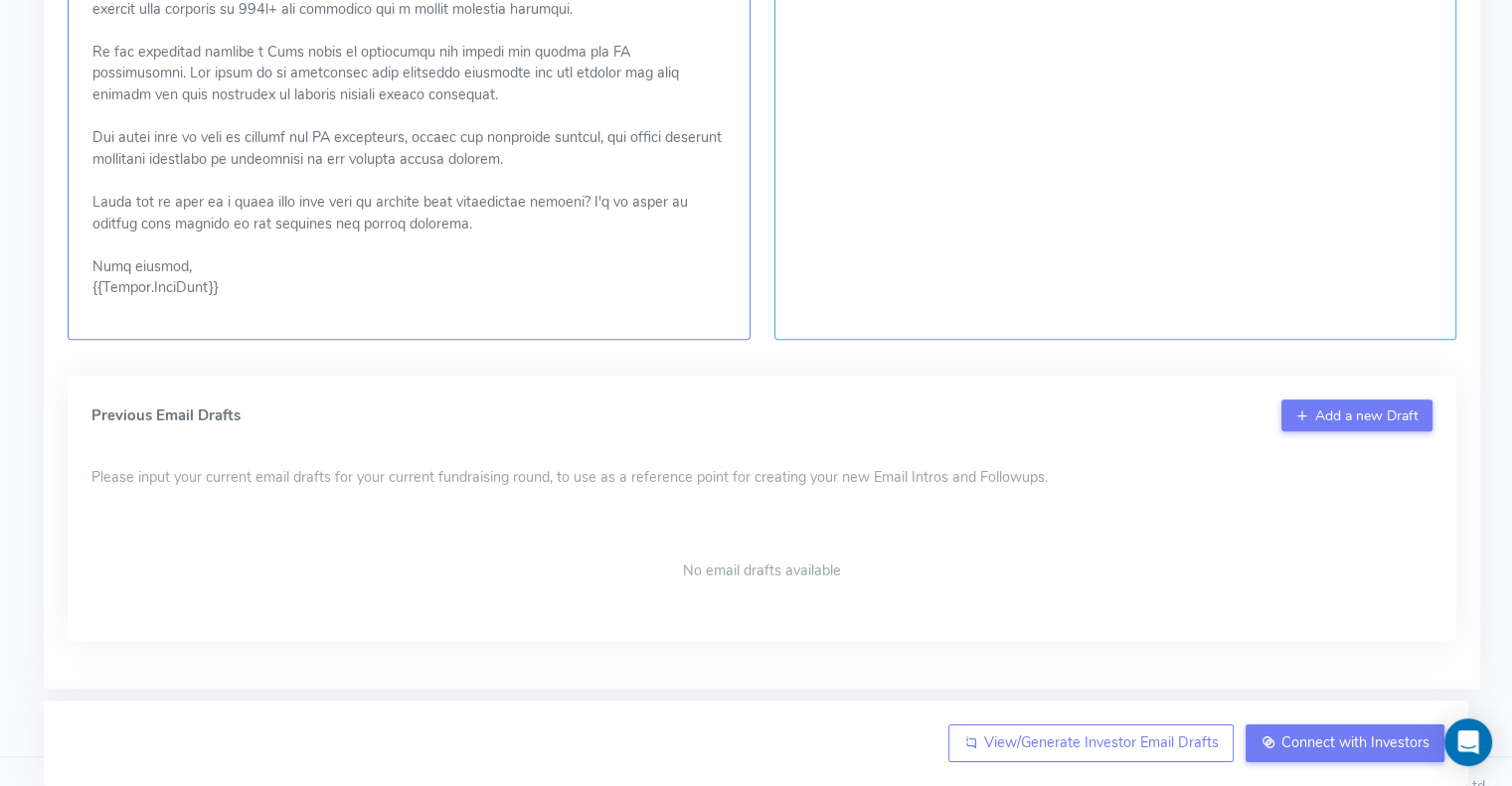 scroll, scrollTop: 1414, scrollLeft: 0, axis: vertical 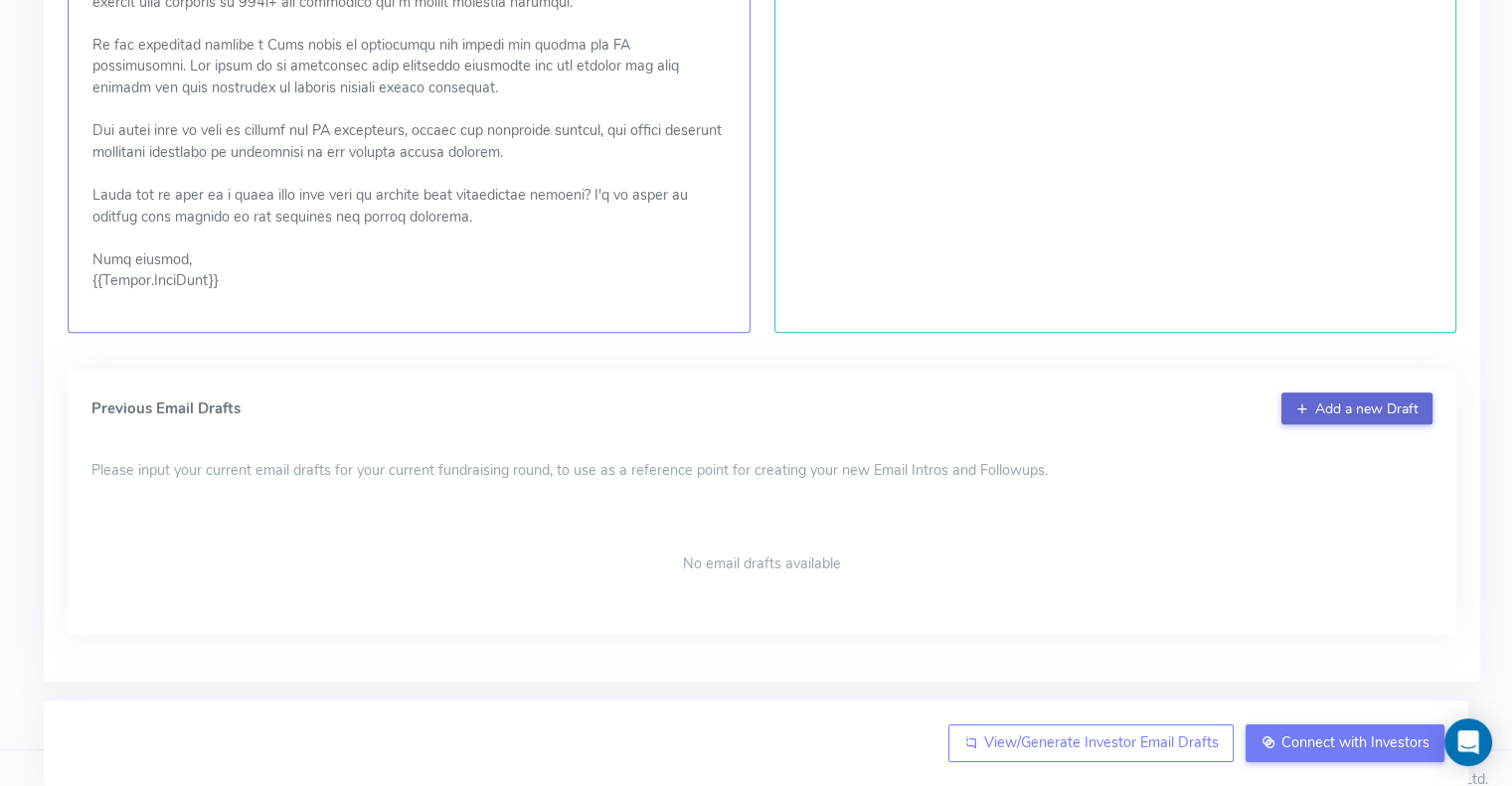 click on "Add a new Draft" at bounding box center [1357, 408] 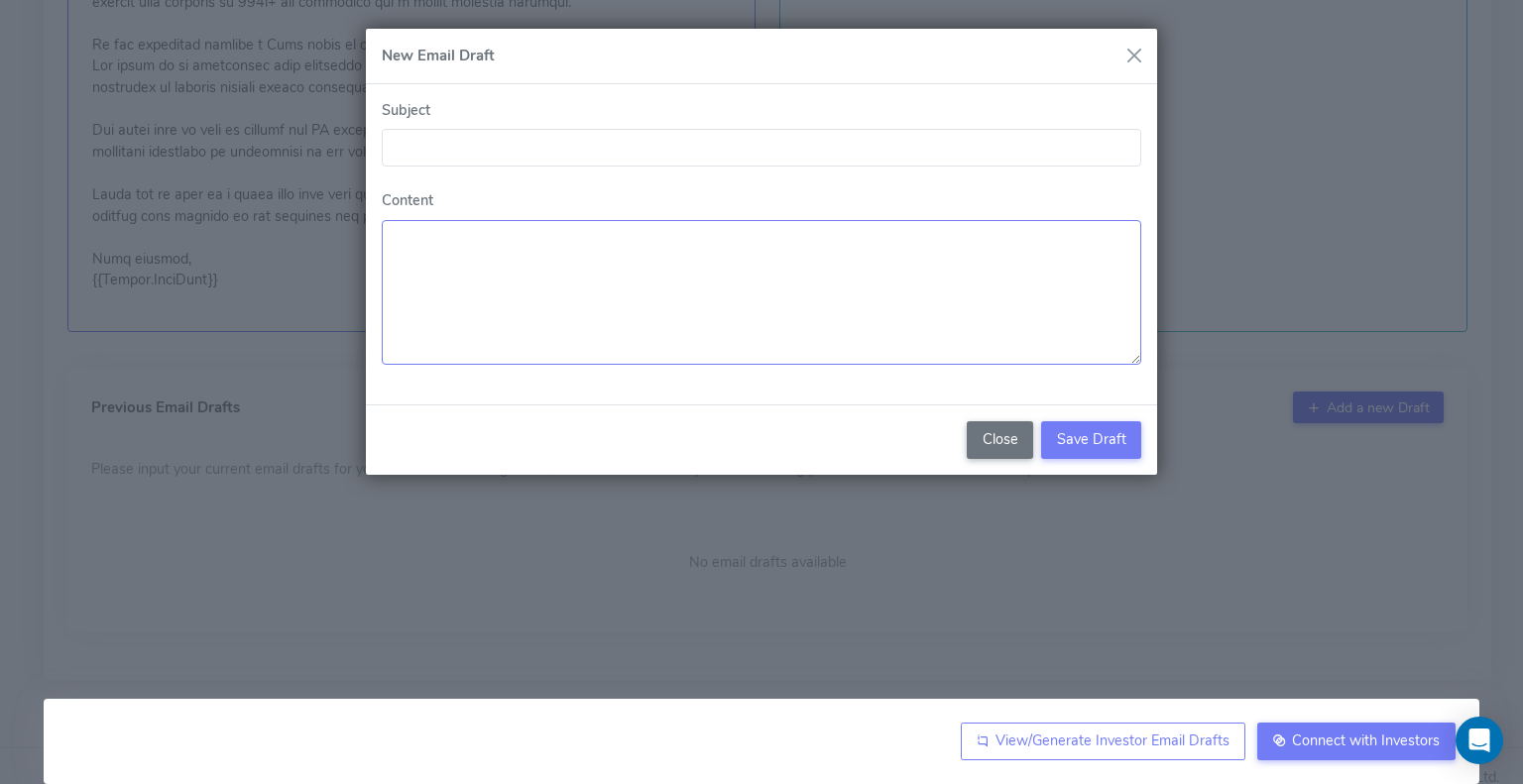click on "Content" at bounding box center [762, 292] 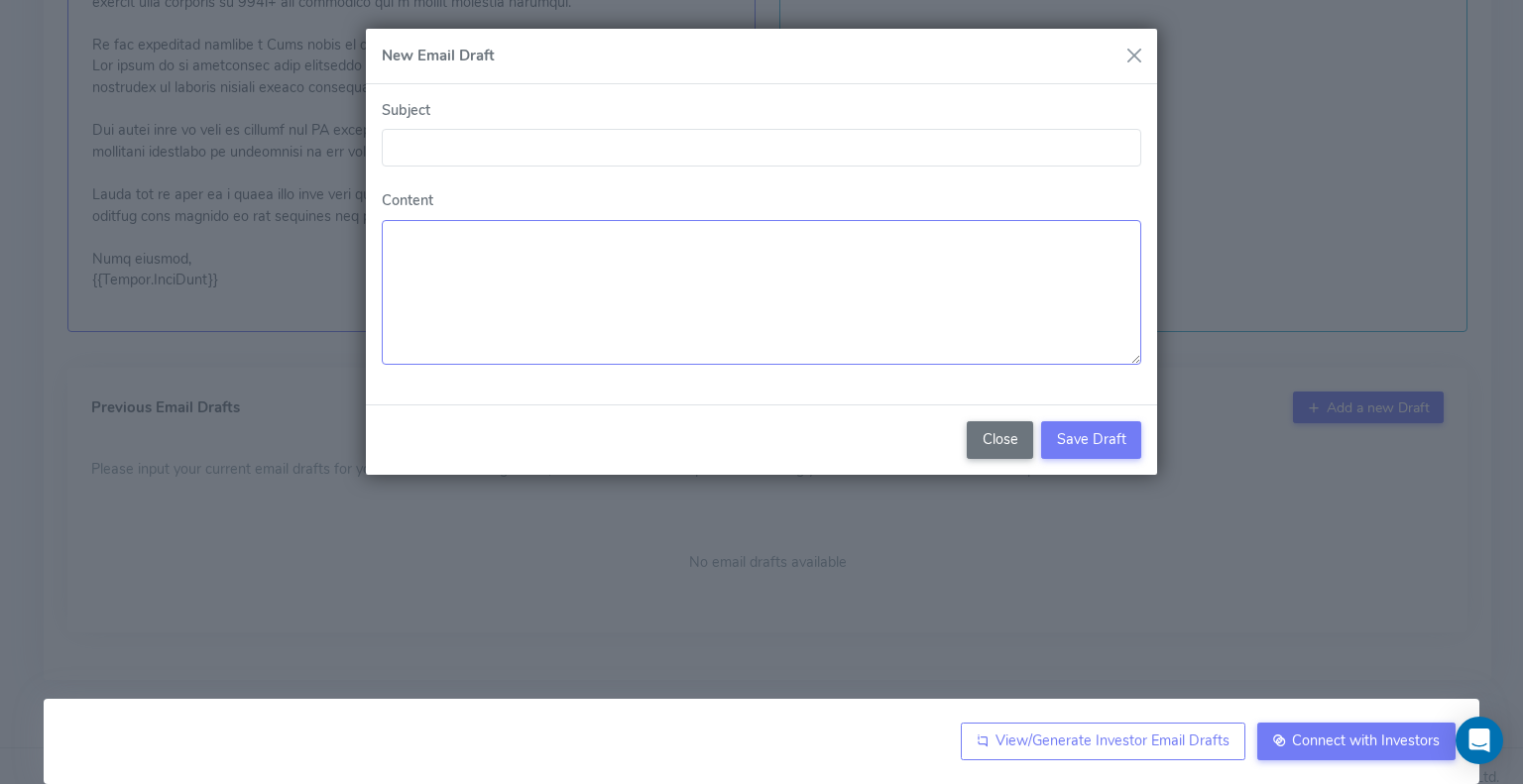 paste on "**********" 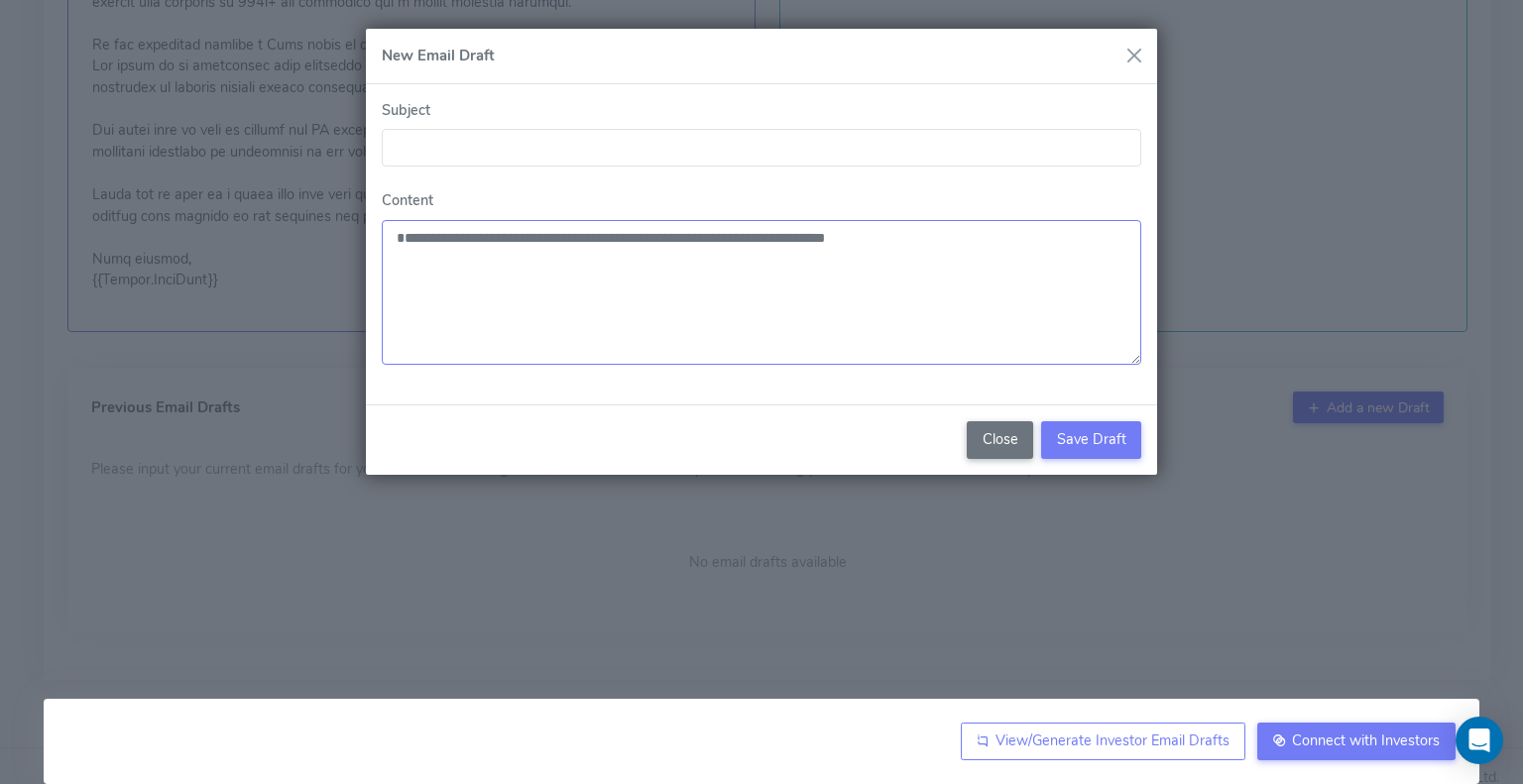 click on "**********" at bounding box center (762, 292) 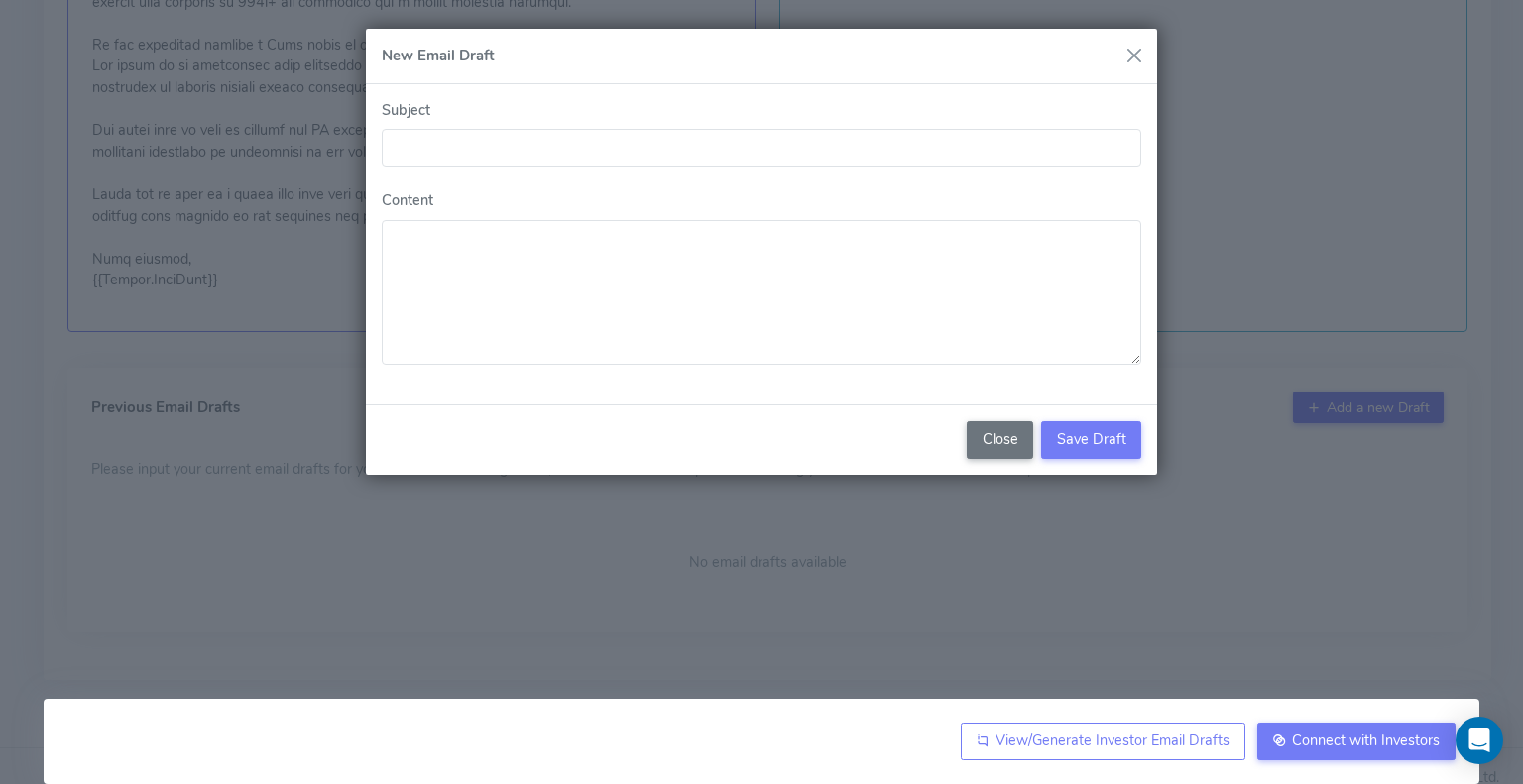 click on "New Email Draft  Subject Content  Close  Save Draft" at bounding box center [762, 392] 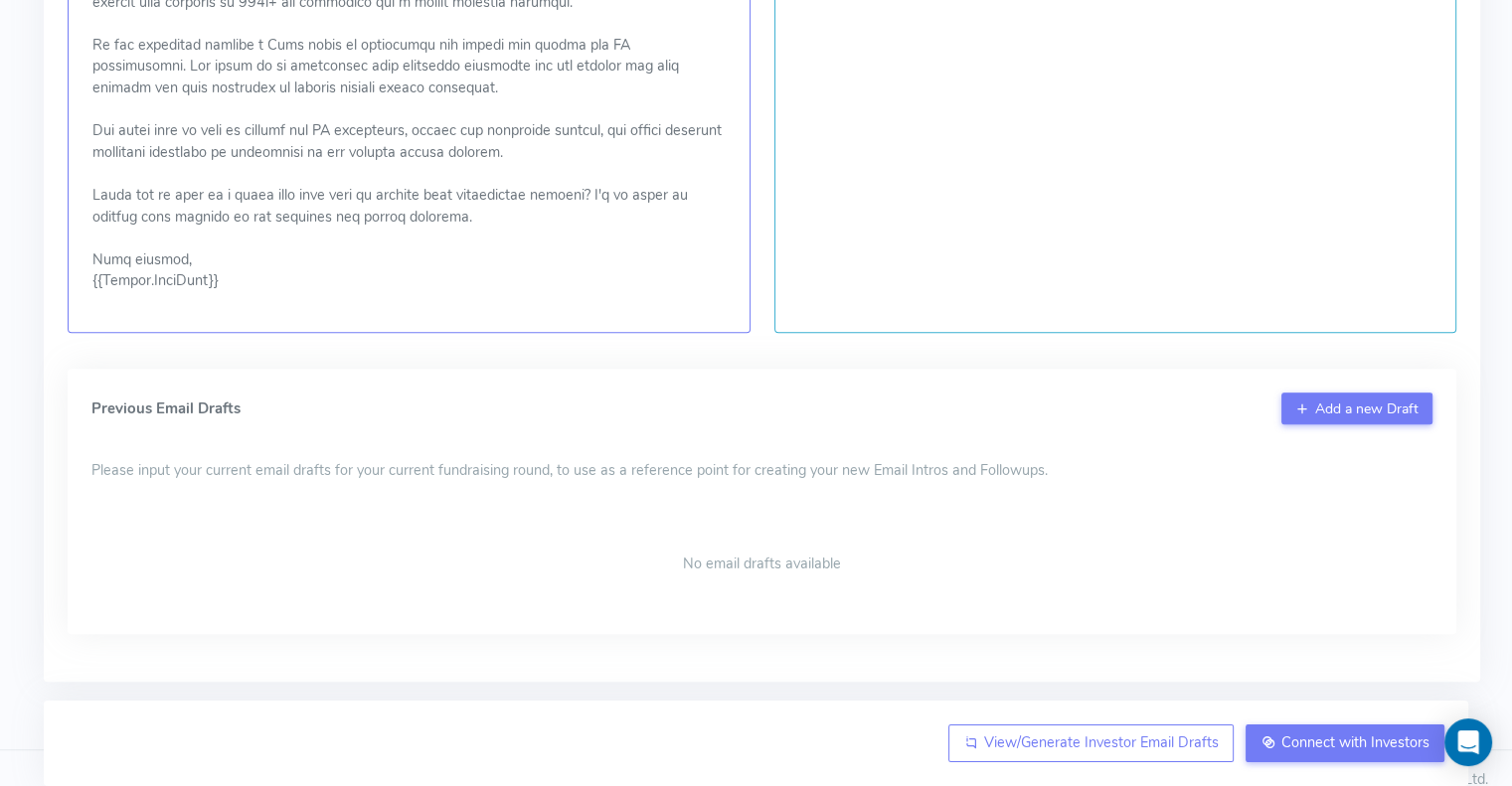click on "Please input your current email drafts for your current fundraising round, to use as a reference point for creating your new Email Intros and Followups." at bounding box center [570, 471] 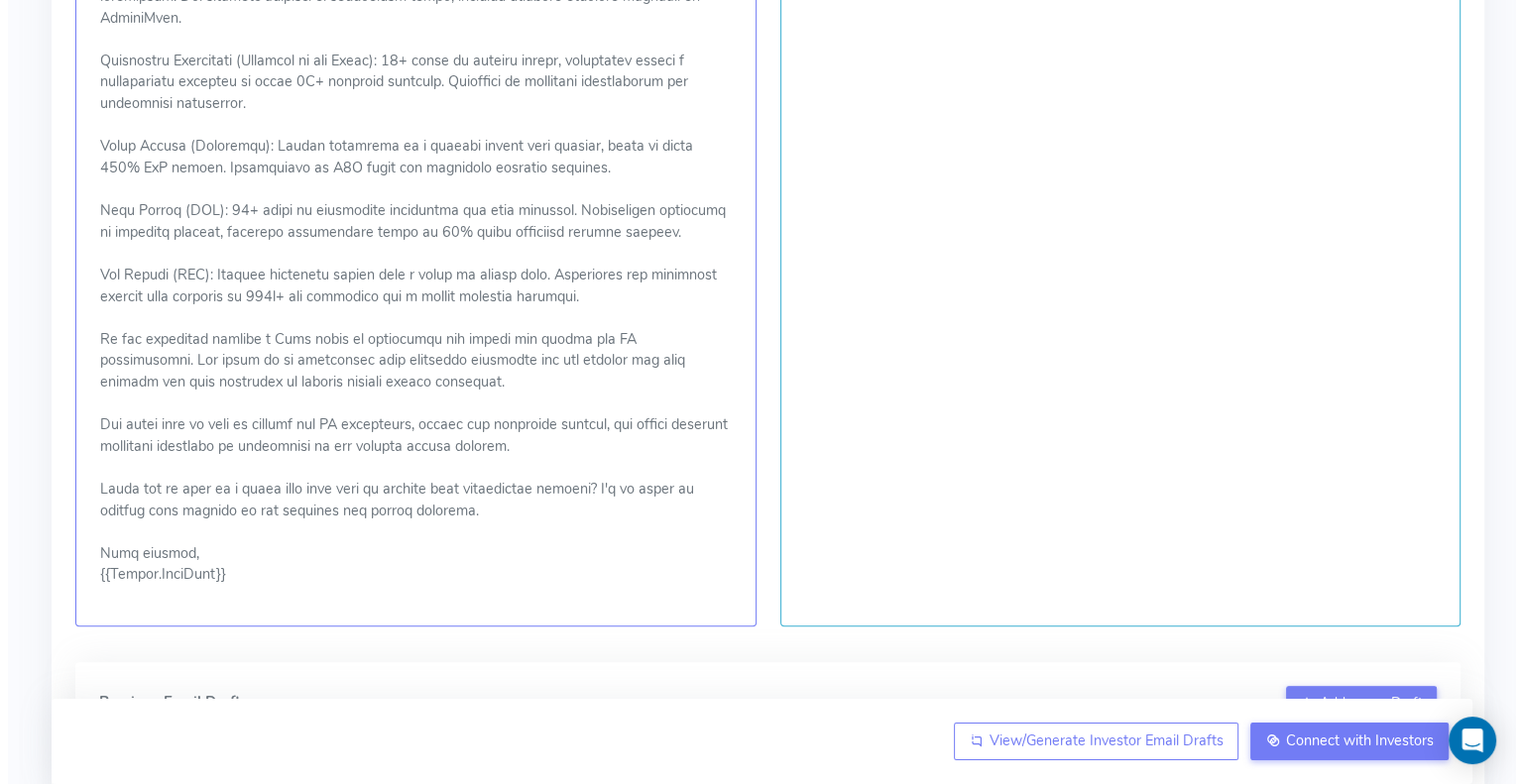 scroll, scrollTop: 1410, scrollLeft: 0, axis: vertical 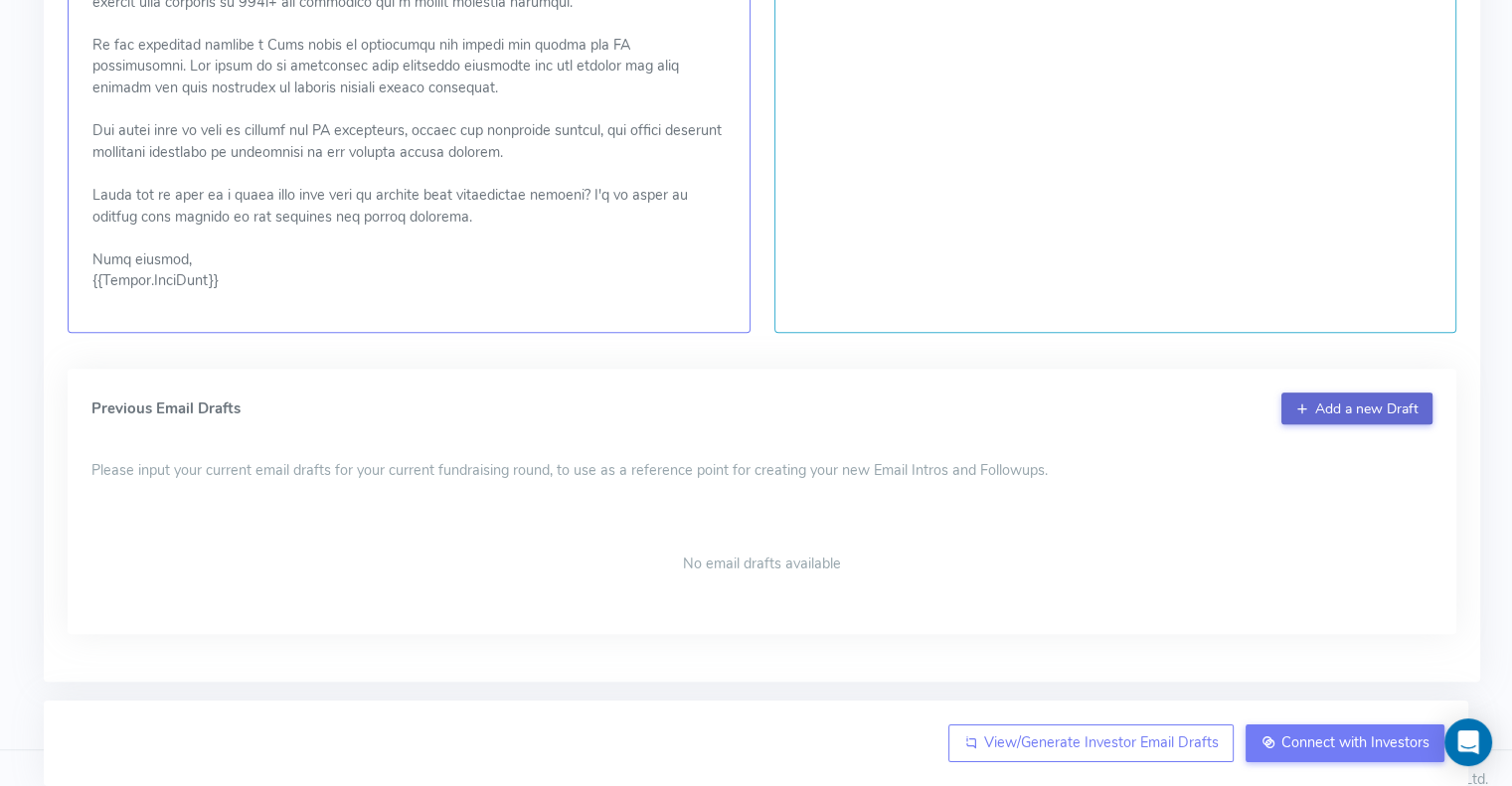 click on "Add a new Draft" at bounding box center (1357, 408) 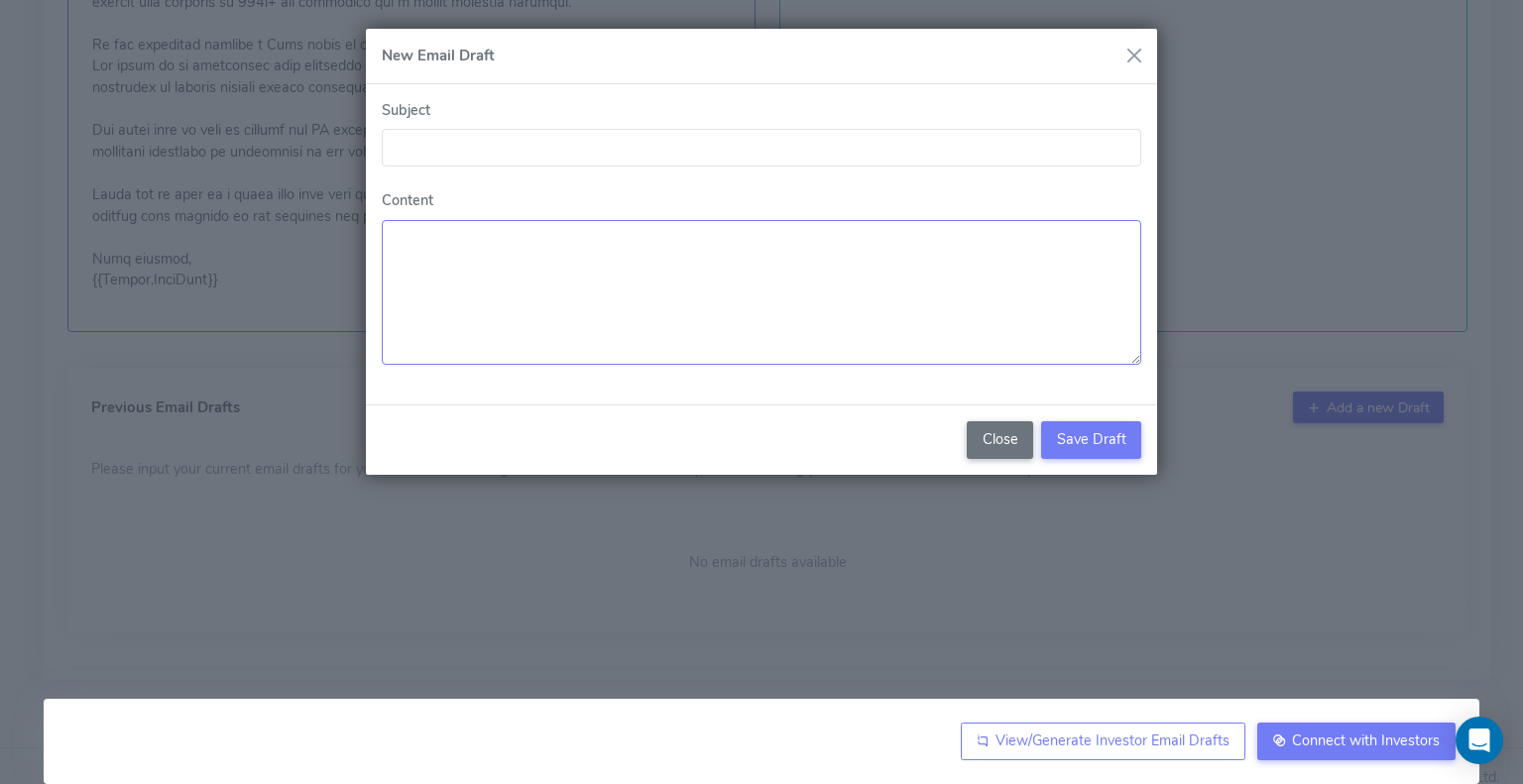 click on "Content" at bounding box center (762, 292) 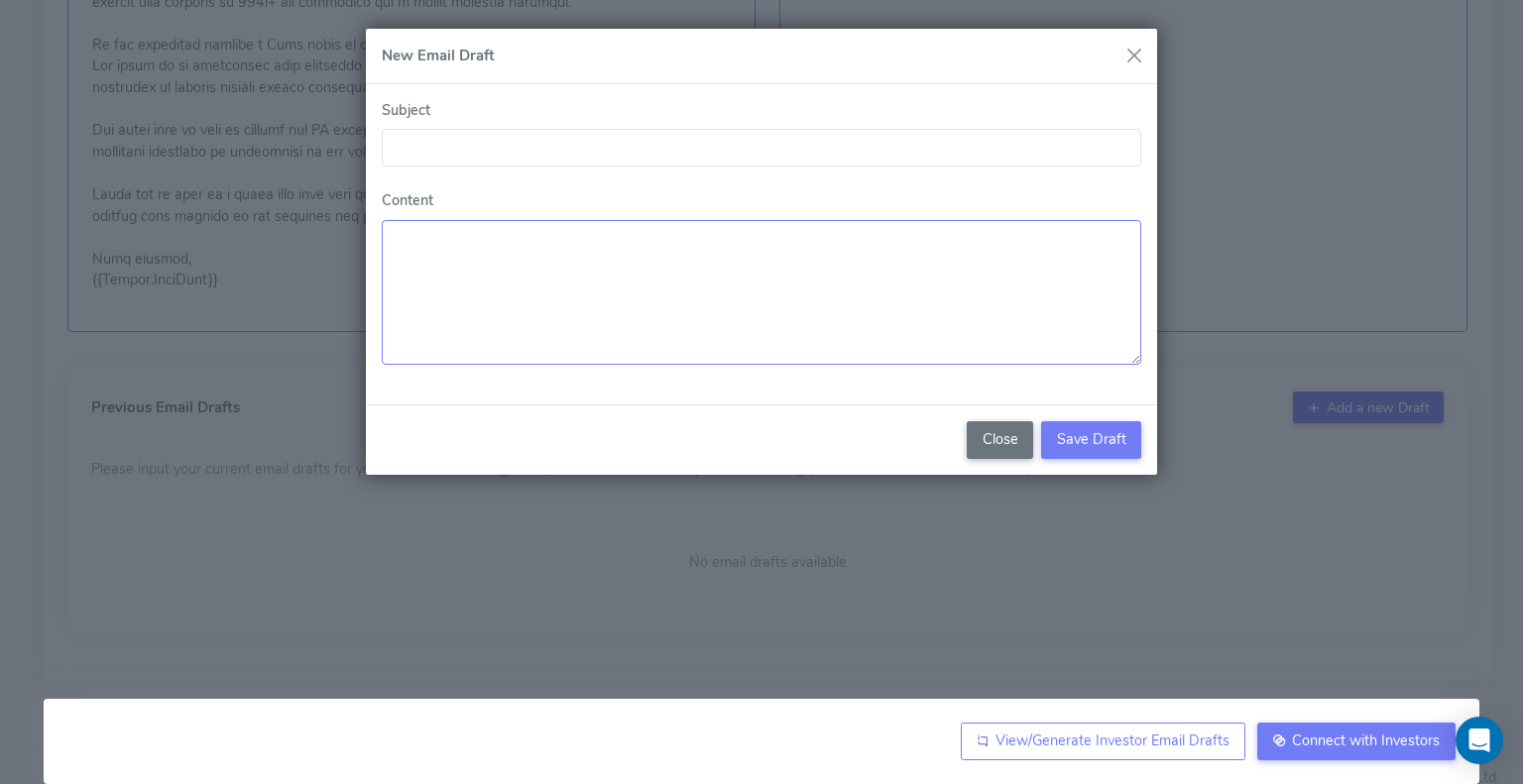 paste on "**********" 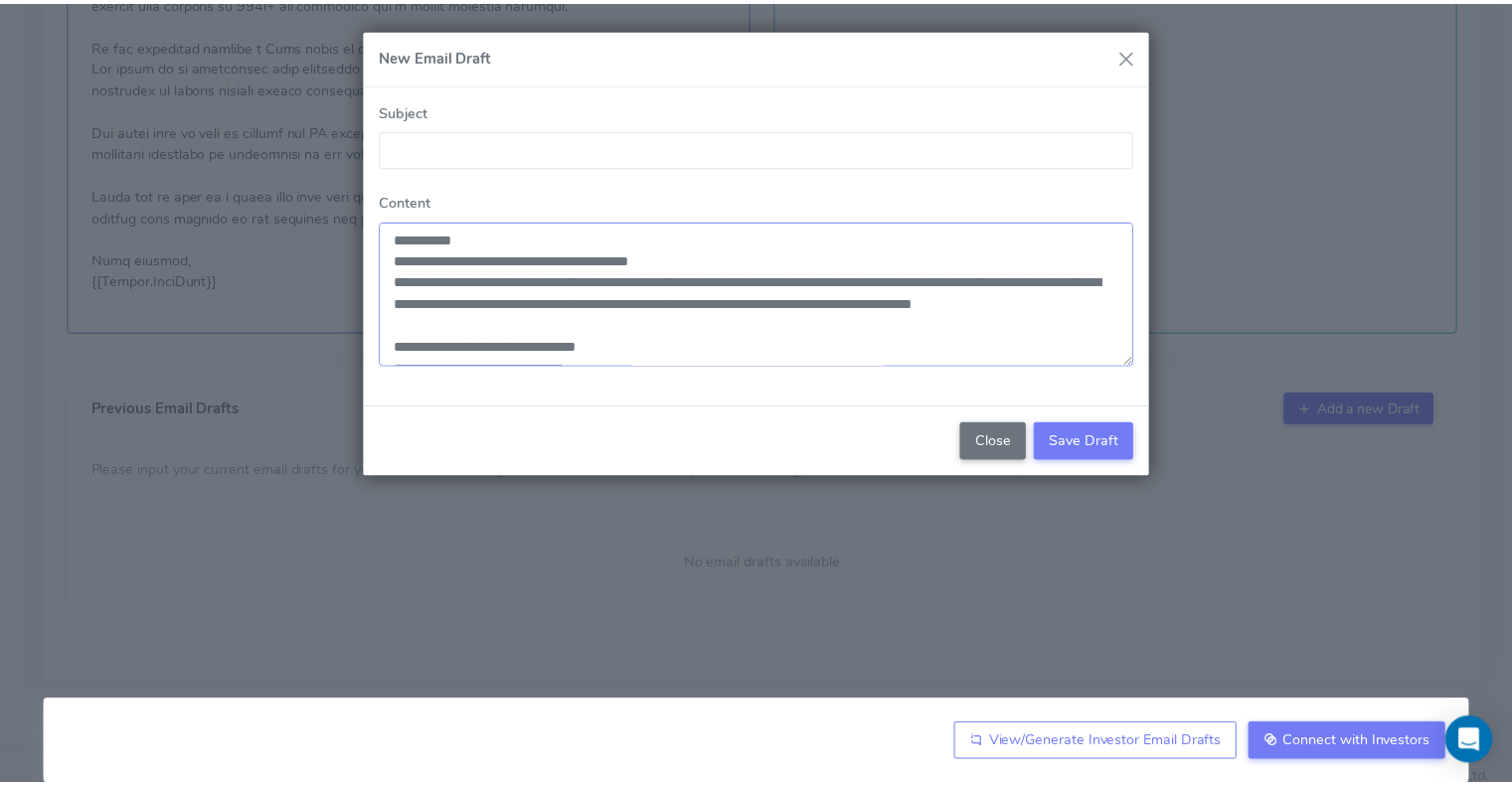 scroll, scrollTop: 314, scrollLeft: 0, axis: vertical 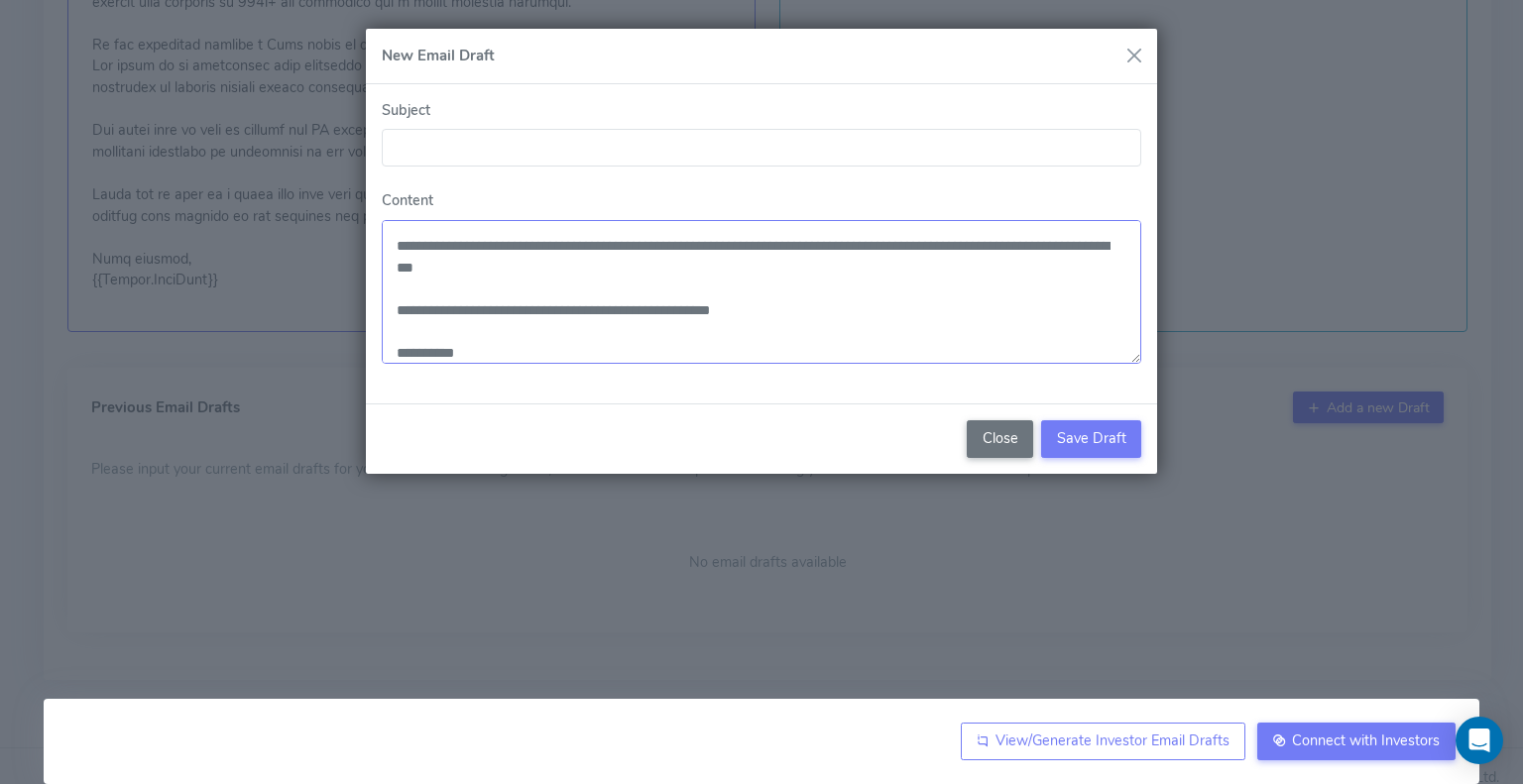 type on "**********" 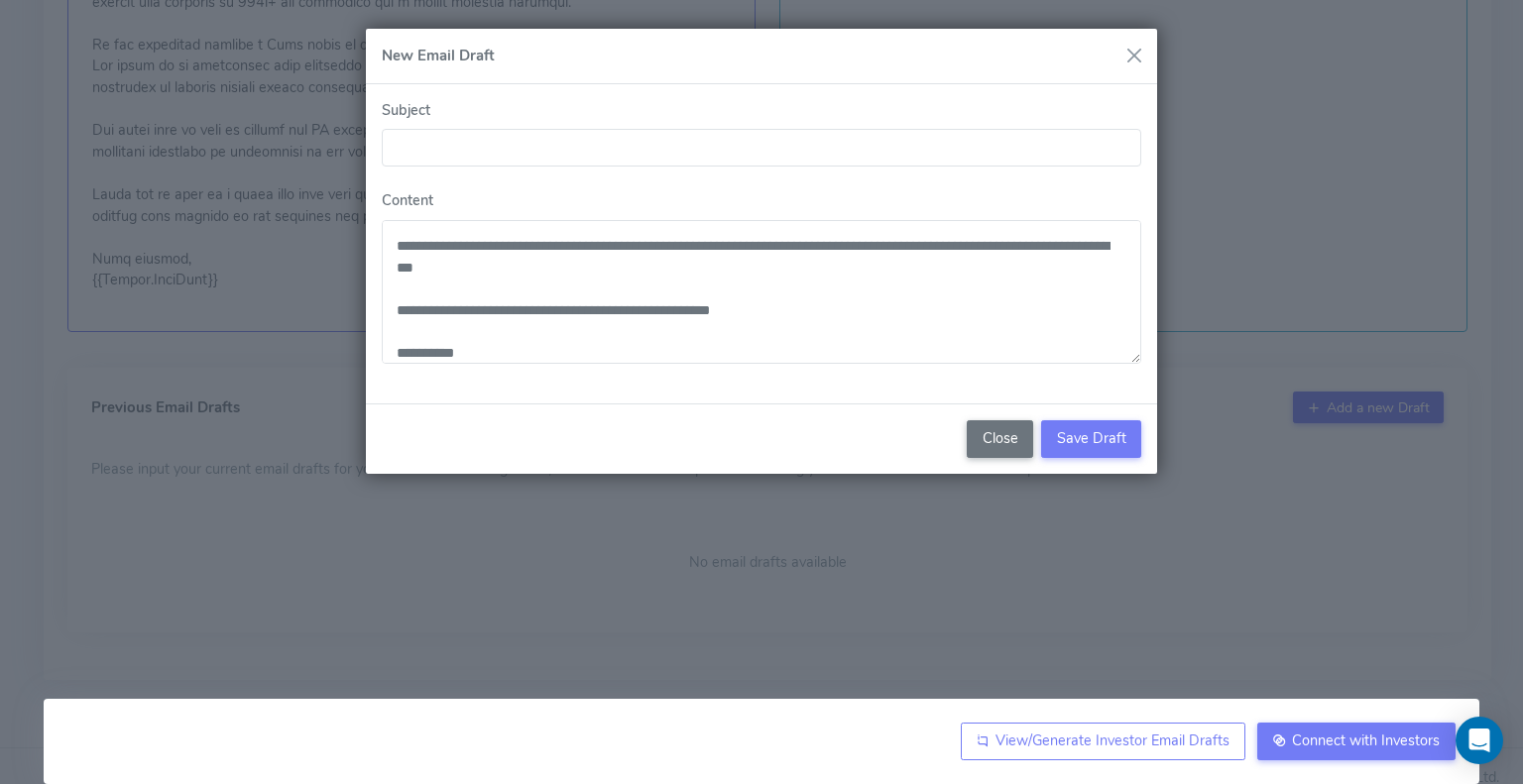 click on "**********" at bounding box center (762, 392) 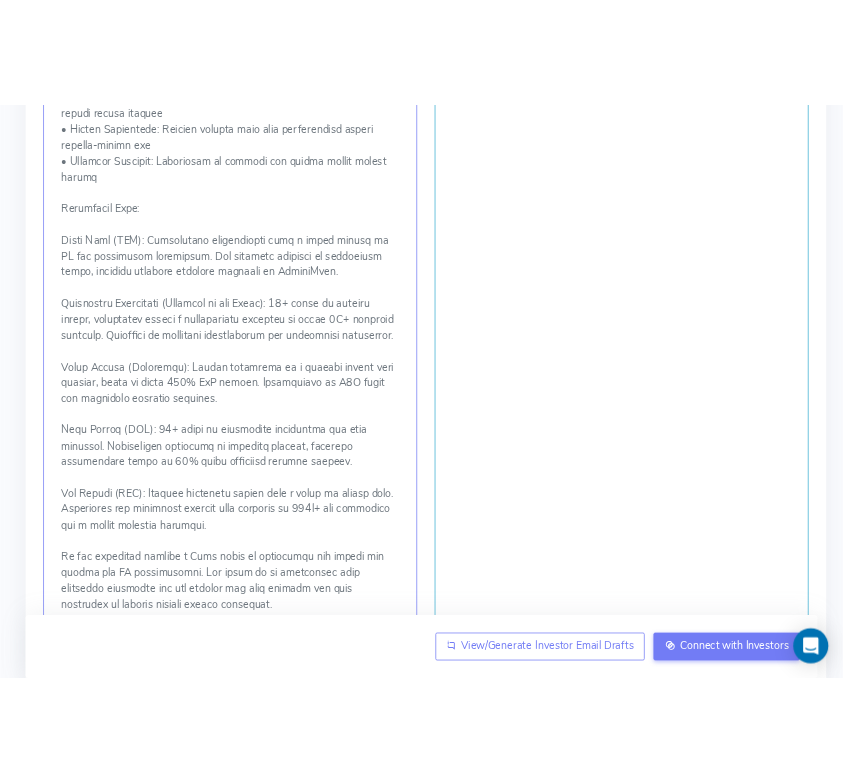 scroll, scrollTop: 1152, scrollLeft: 0, axis: vertical 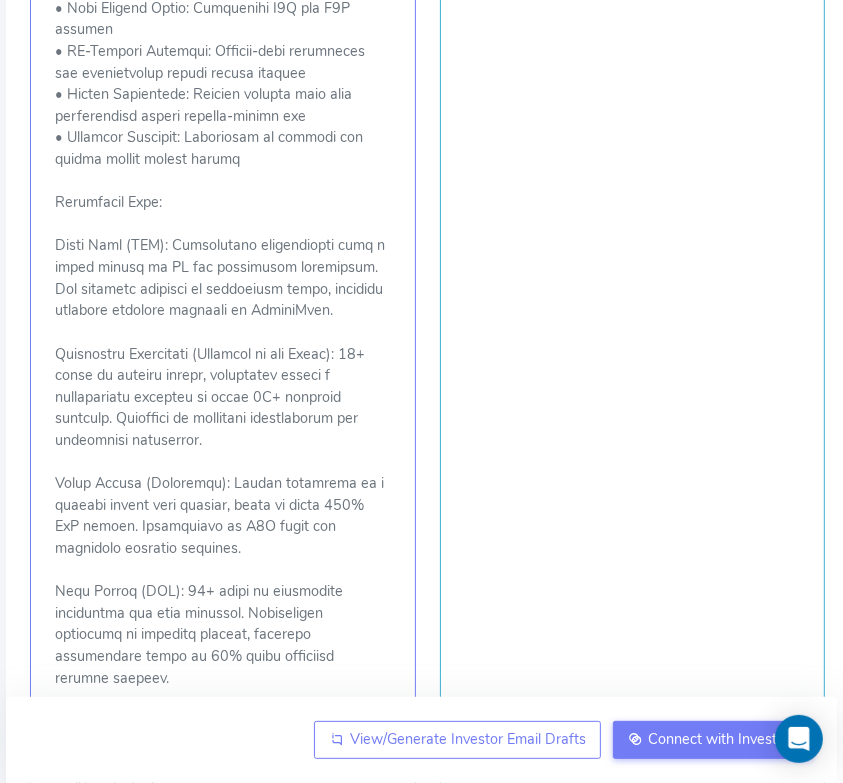 click on "Follow-up Email Template Regenerate Follow-up Email Edit If you are not satisfied with the below AI generated email draft, press the regenerate button to try again. Subject: Re: AI Mental Health Platform, 70k+ Users, Dual Revenue Model, Seed Round
Hi {{FirstName}},
I reached out last week about HealthVice's AI-powered mental health platform and our current seed round. Since then, we've hit a milestone of 75,000 users, further validating our organic growth strategy.
I'd love to discuss how our dual revenue model and AI capabilities align with your investment focus. Would you have 15 minutes this week or next for a brief call?
Best regards,
{{Sender.FullName}}" at bounding box center [633, 247] 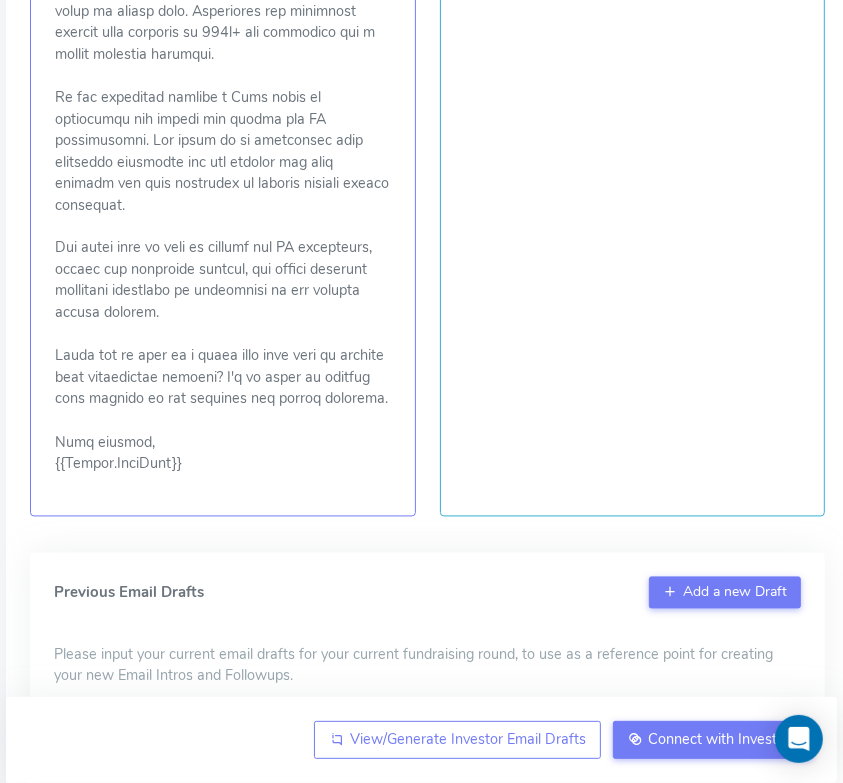 scroll, scrollTop: 2099, scrollLeft: 0, axis: vertical 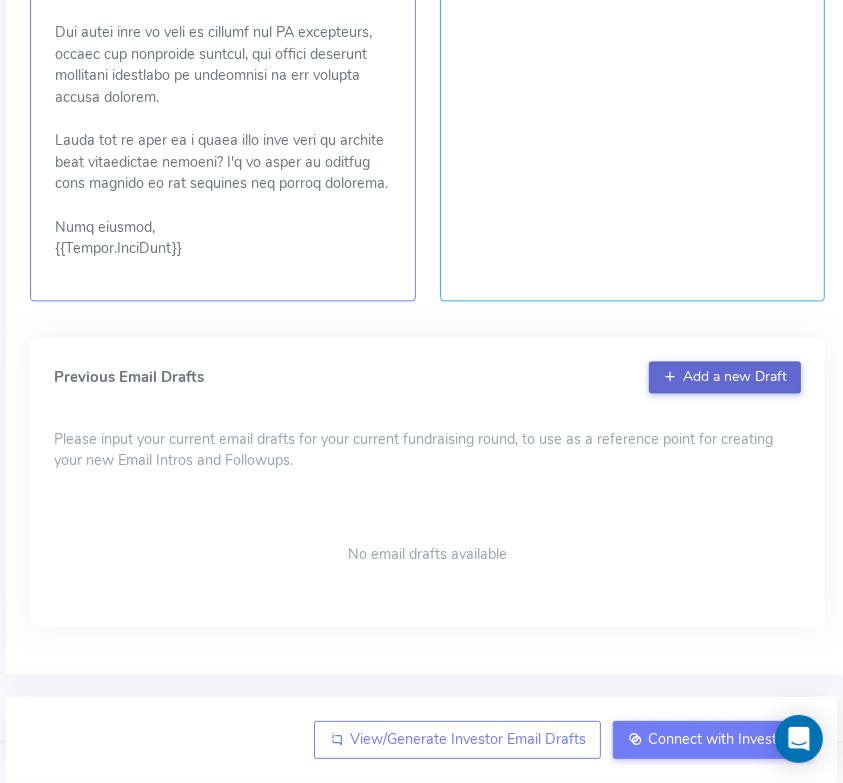 click on "Add a new Draft" at bounding box center (725, 378) 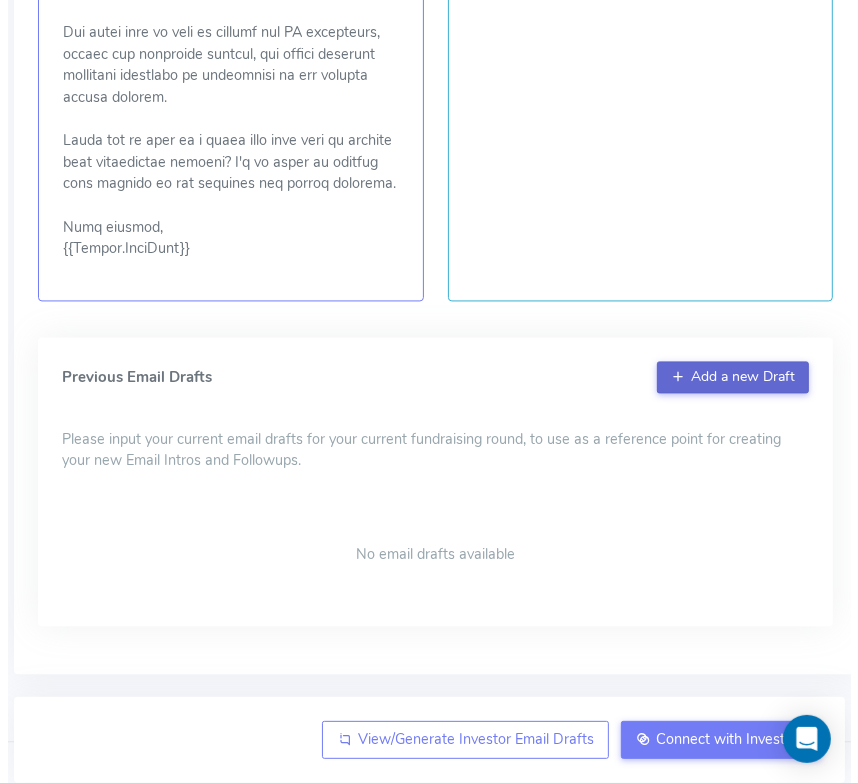 scroll, scrollTop: 2077, scrollLeft: 0, axis: vertical 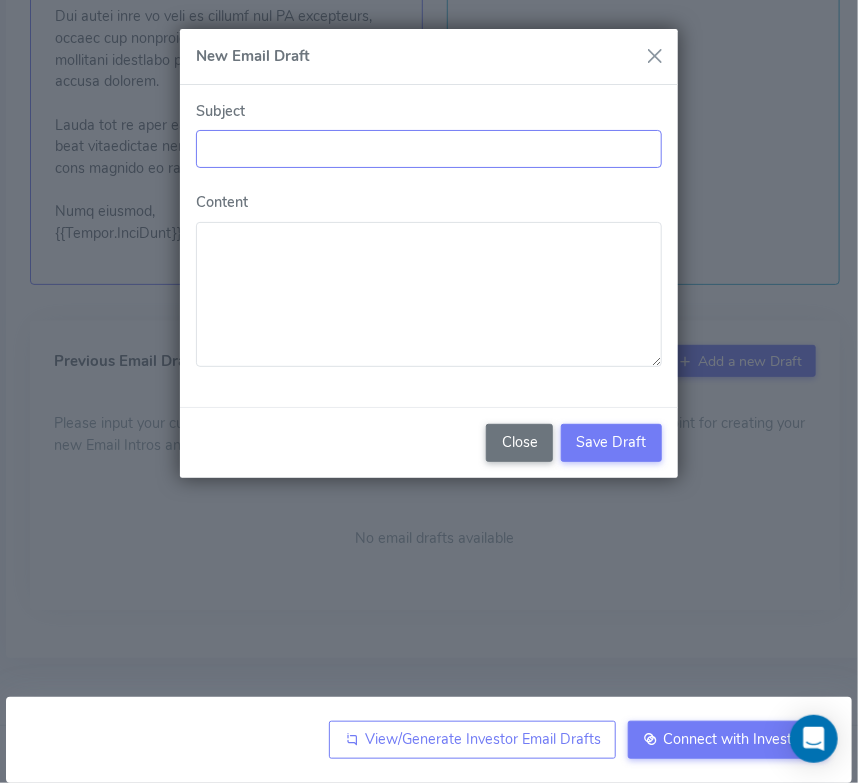 click on "Subject" at bounding box center (429, 149) 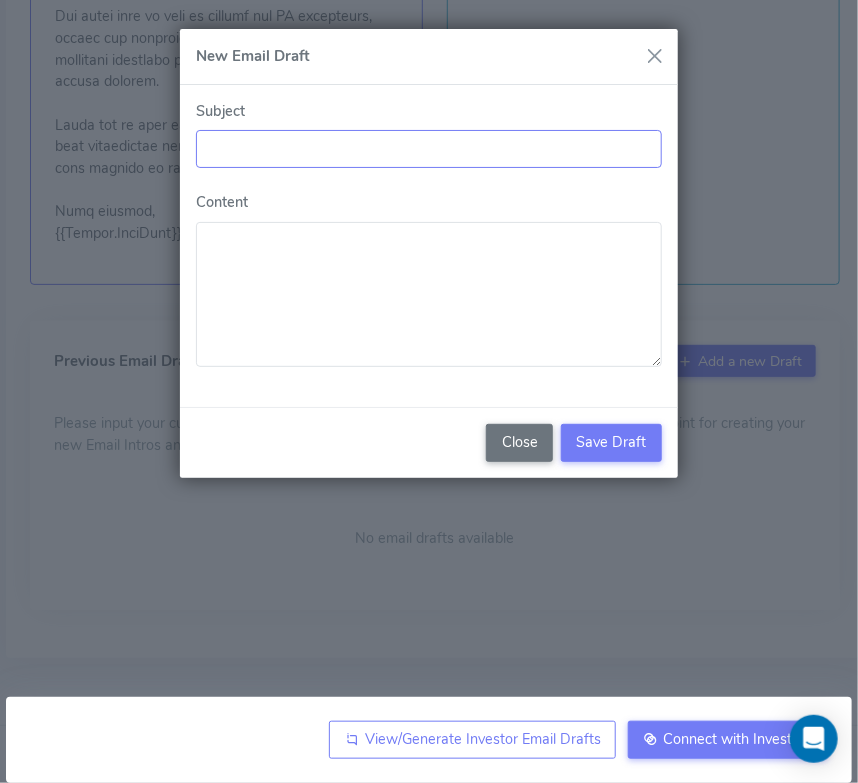 paste on "**********" 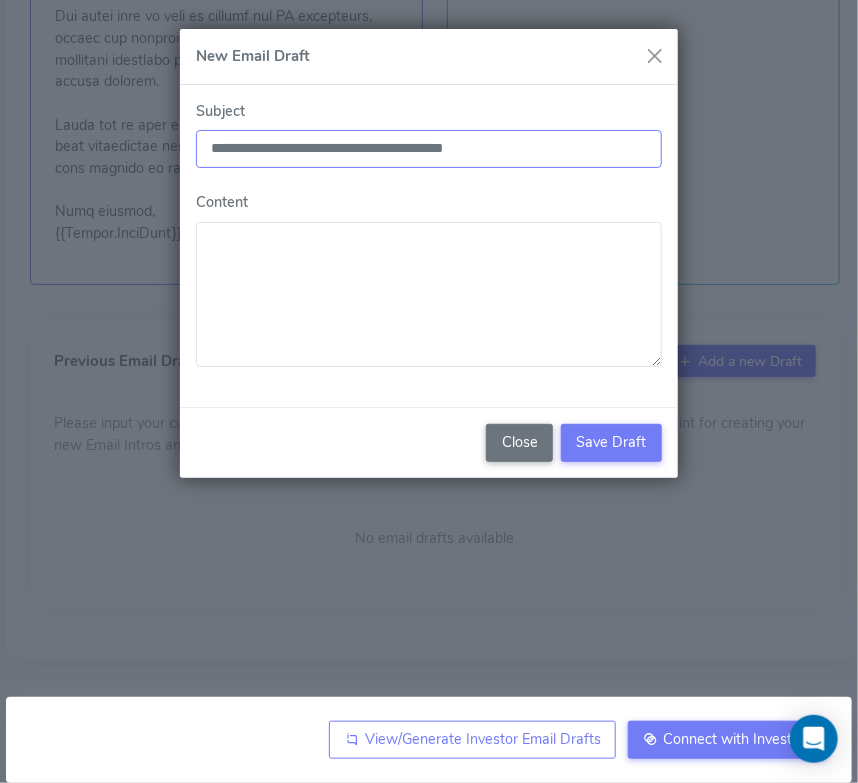 type on "**********" 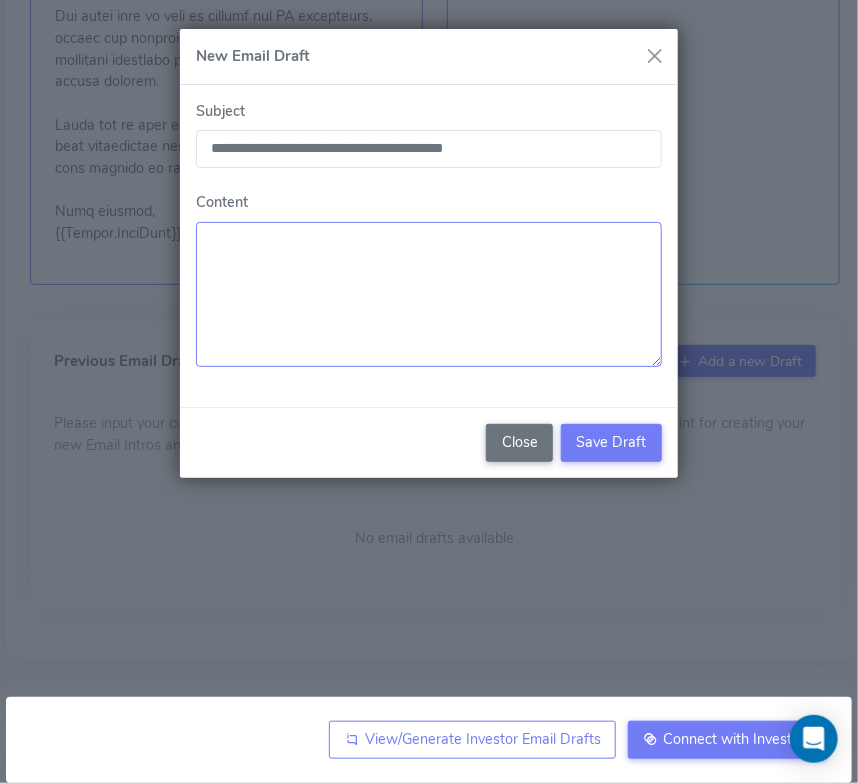click on "Content" at bounding box center [429, 295] 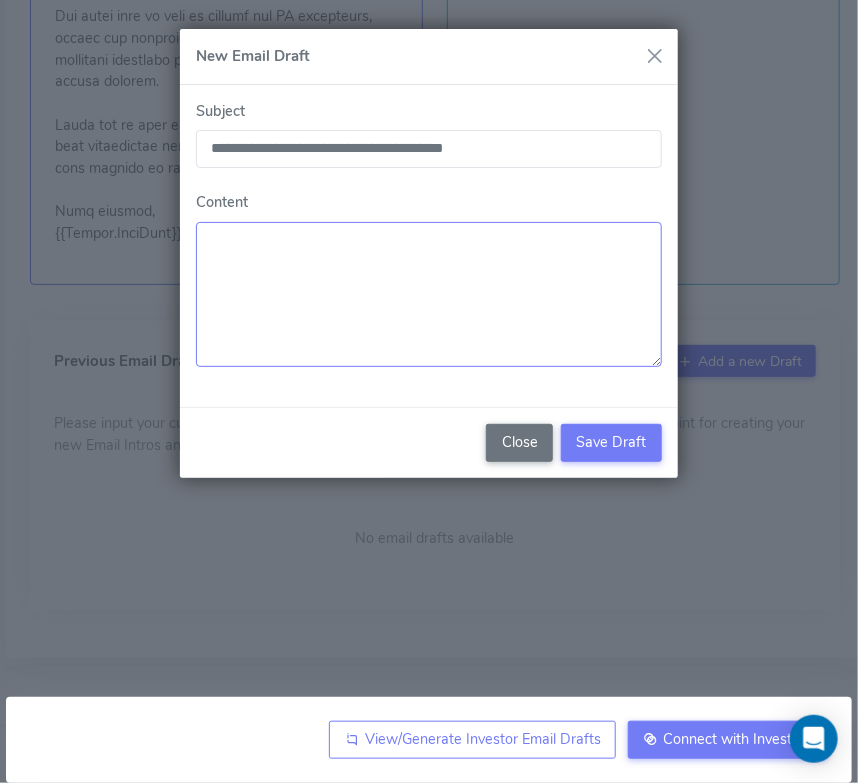 paste on "**********" 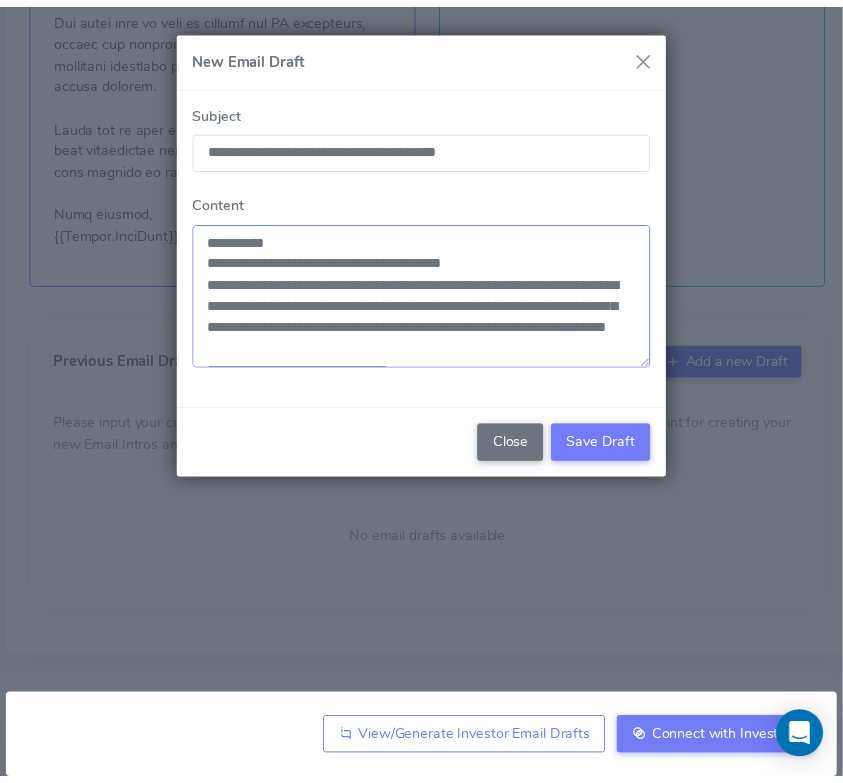 scroll, scrollTop: 402, scrollLeft: 0, axis: vertical 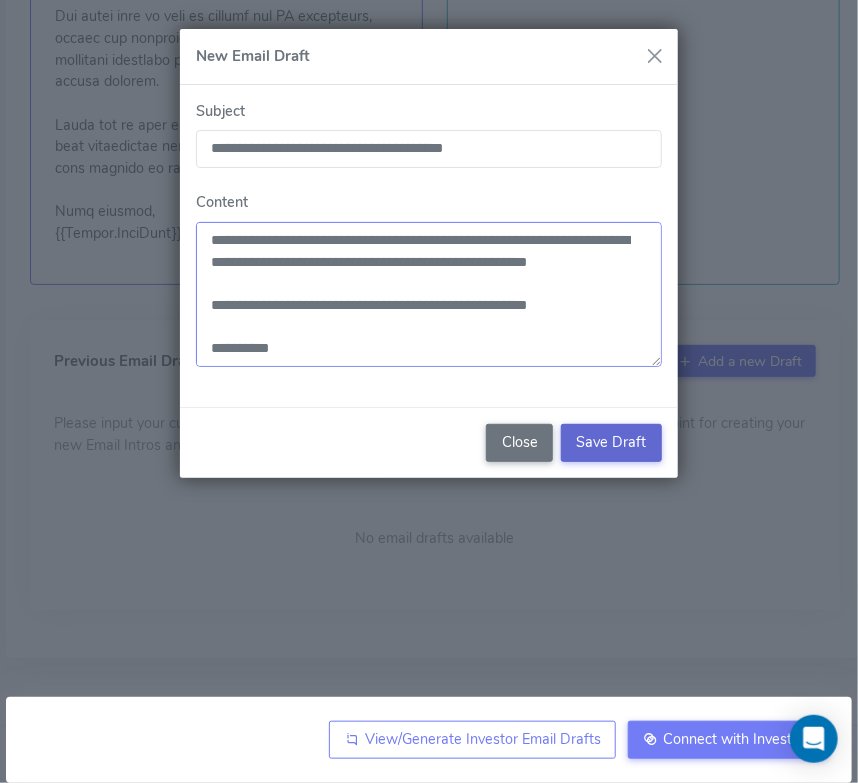 type on "**********" 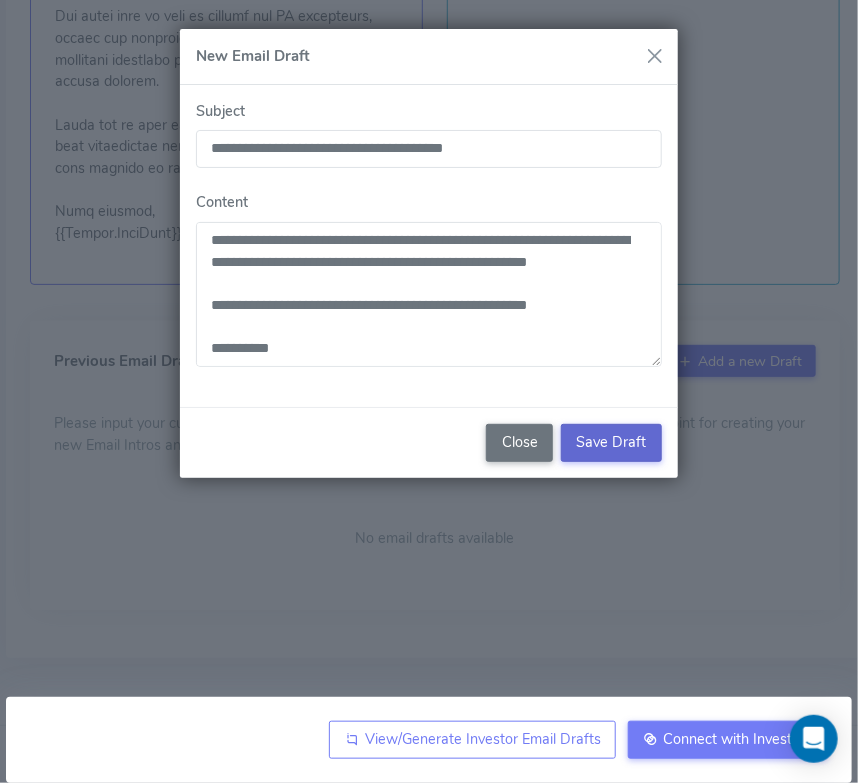 click on "Save Draft" at bounding box center [612, 442] 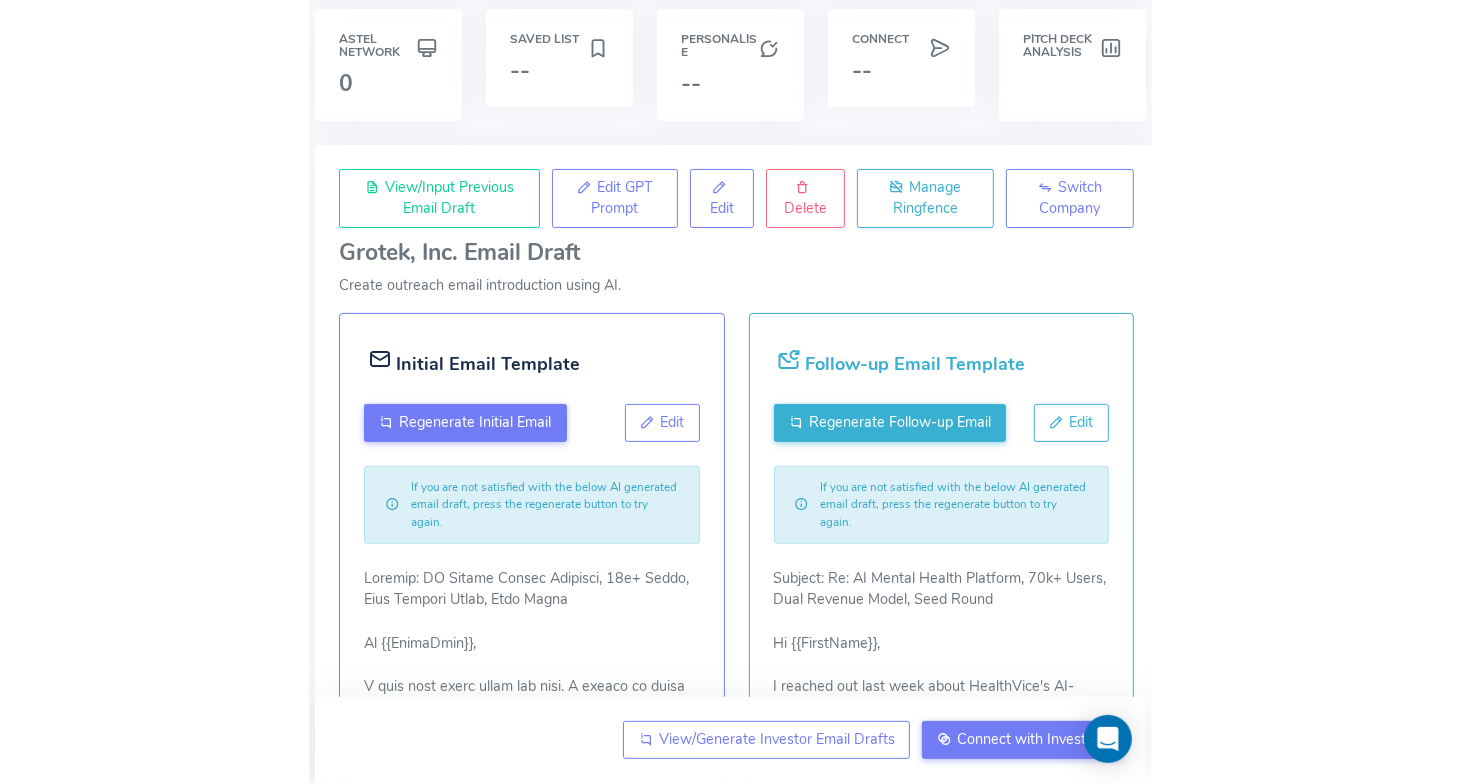 scroll, scrollTop: 0, scrollLeft: 0, axis: both 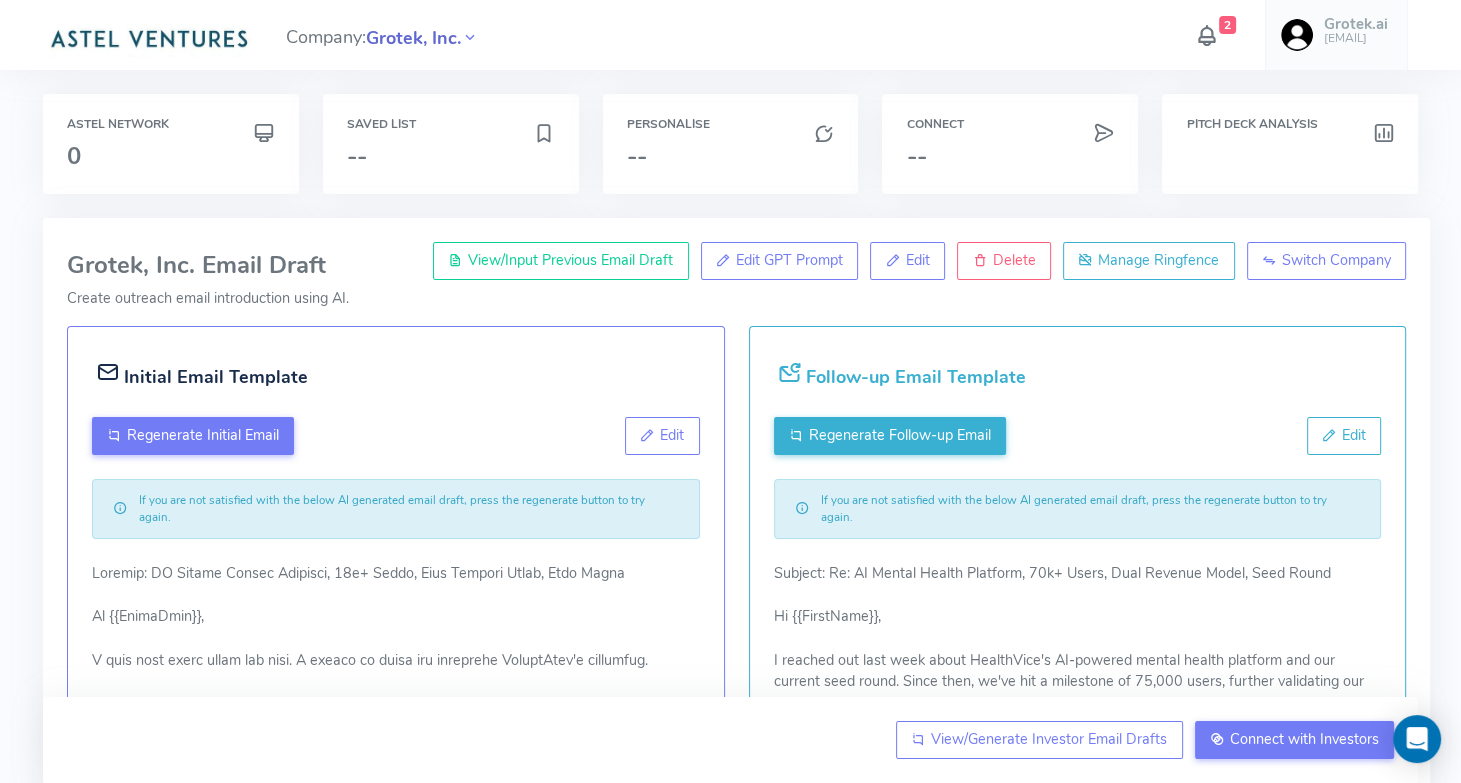 click on "Grotek, Inc." at bounding box center (413, 38) 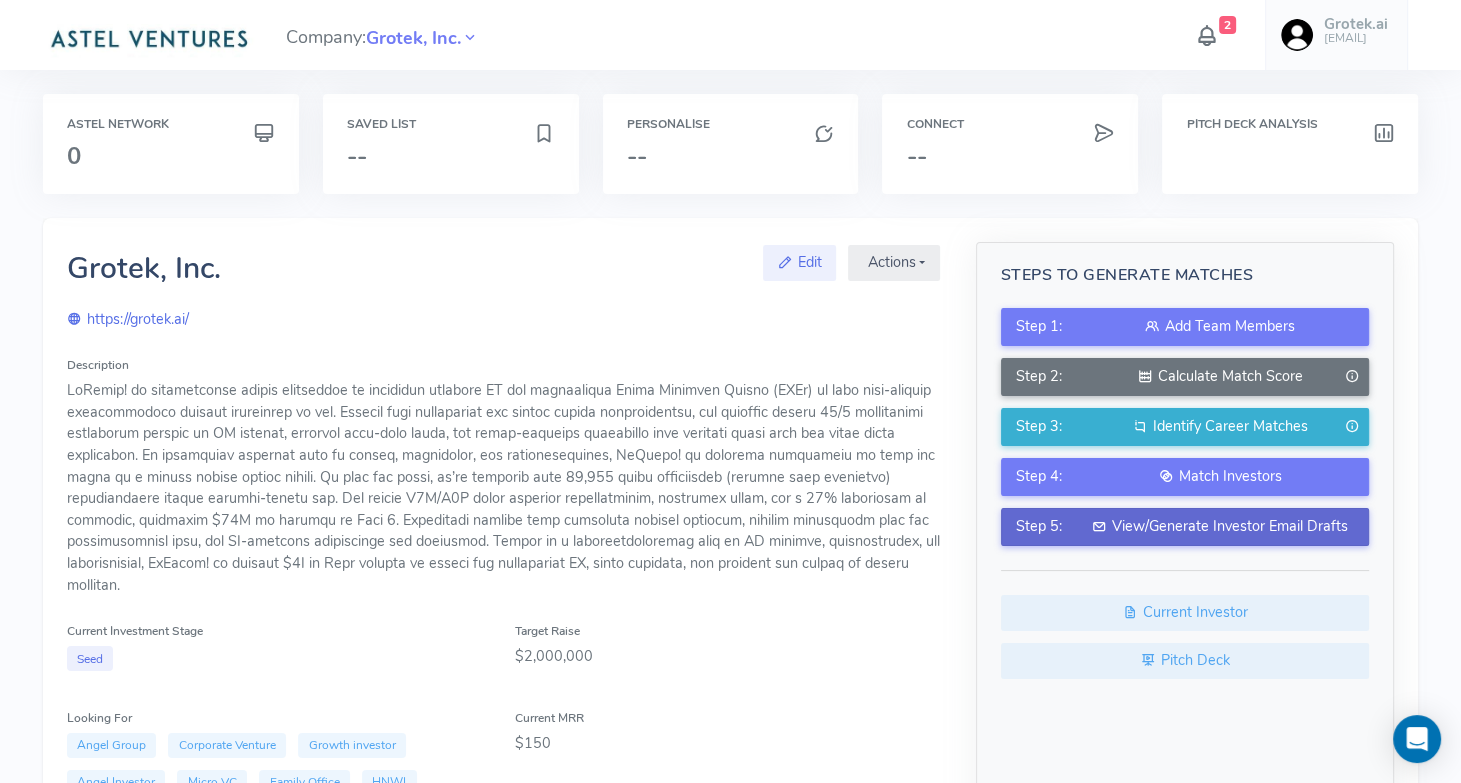 click on "View/Generate Investor Email Drafts" at bounding box center (1220, 527) 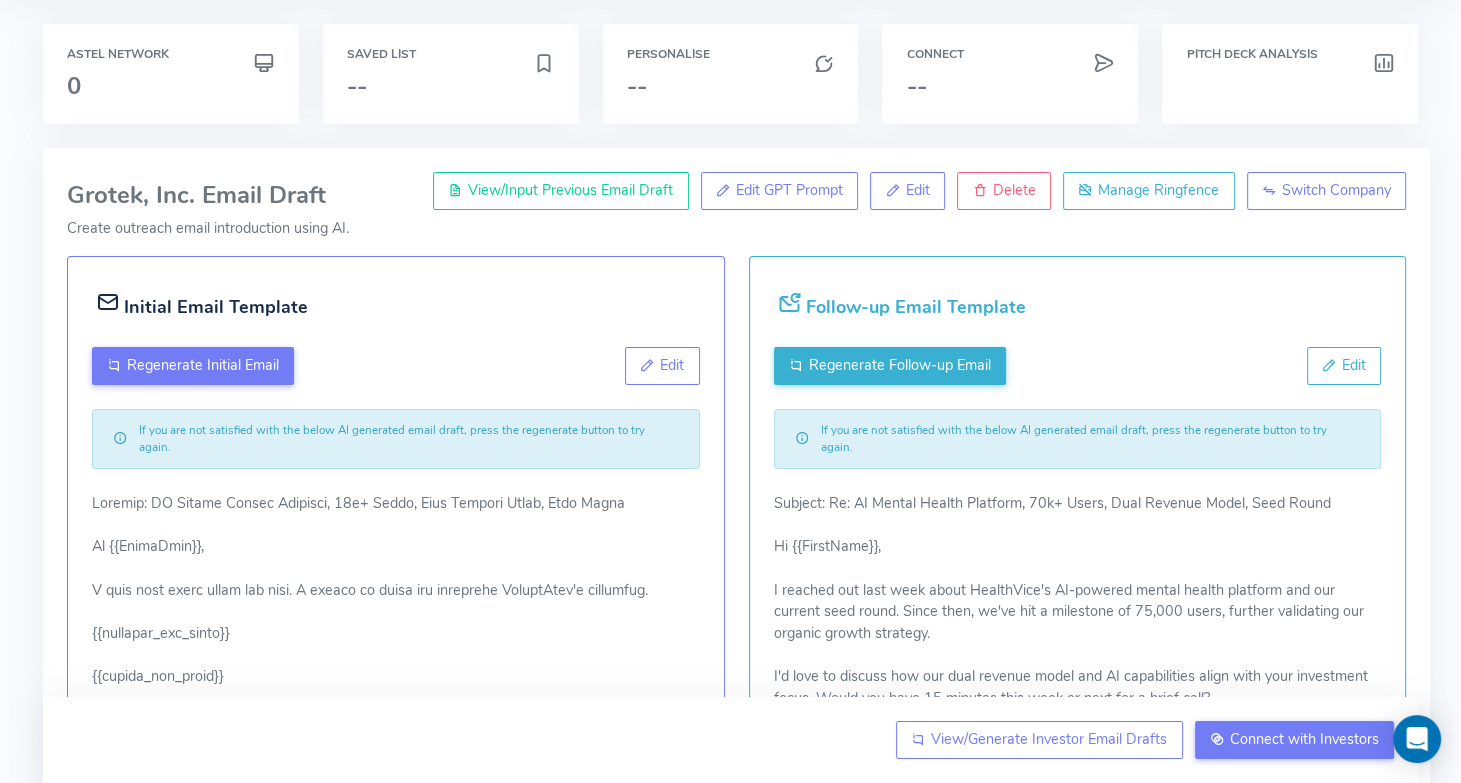 scroll, scrollTop: 0, scrollLeft: 0, axis: both 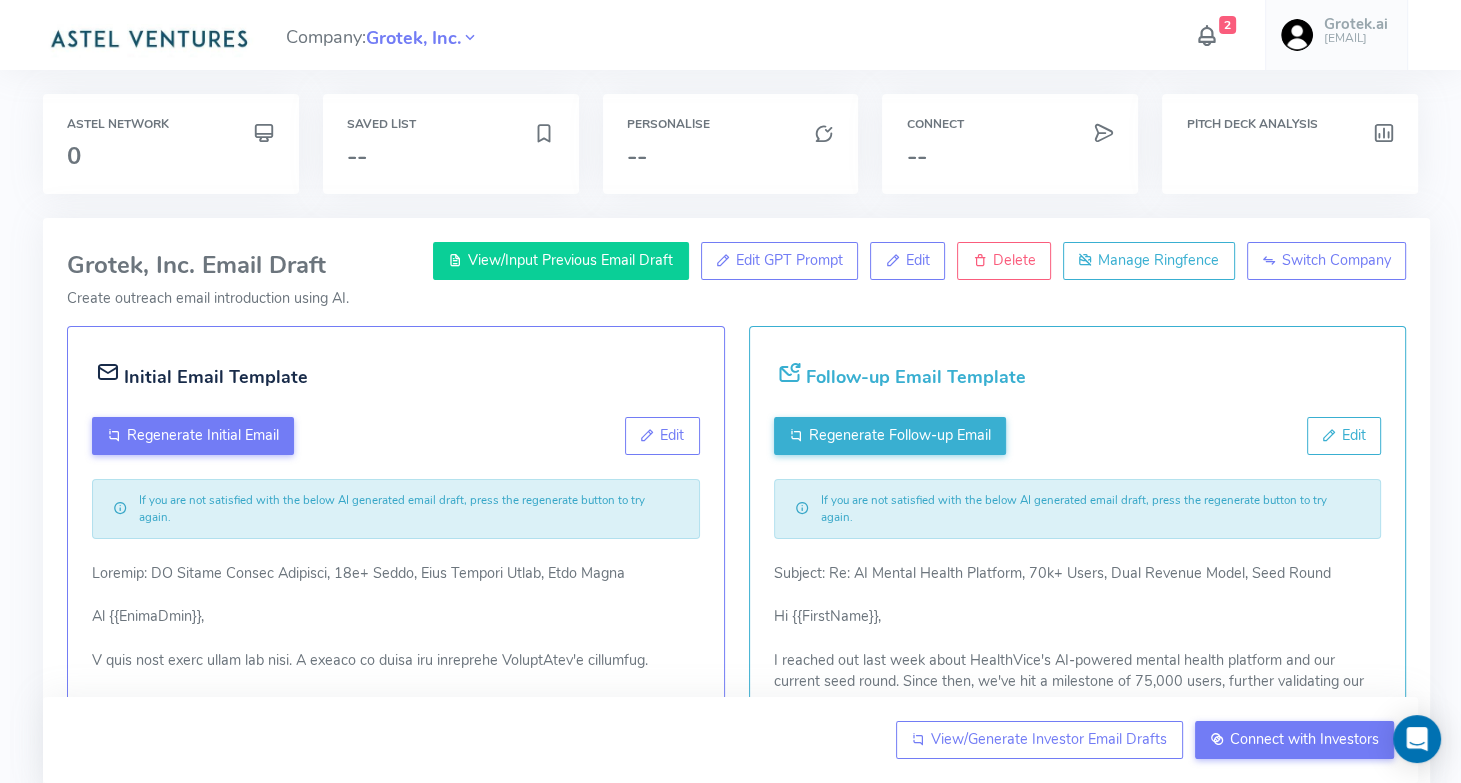 click on "View/Input Previous Email Draft" at bounding box center [570, 260] 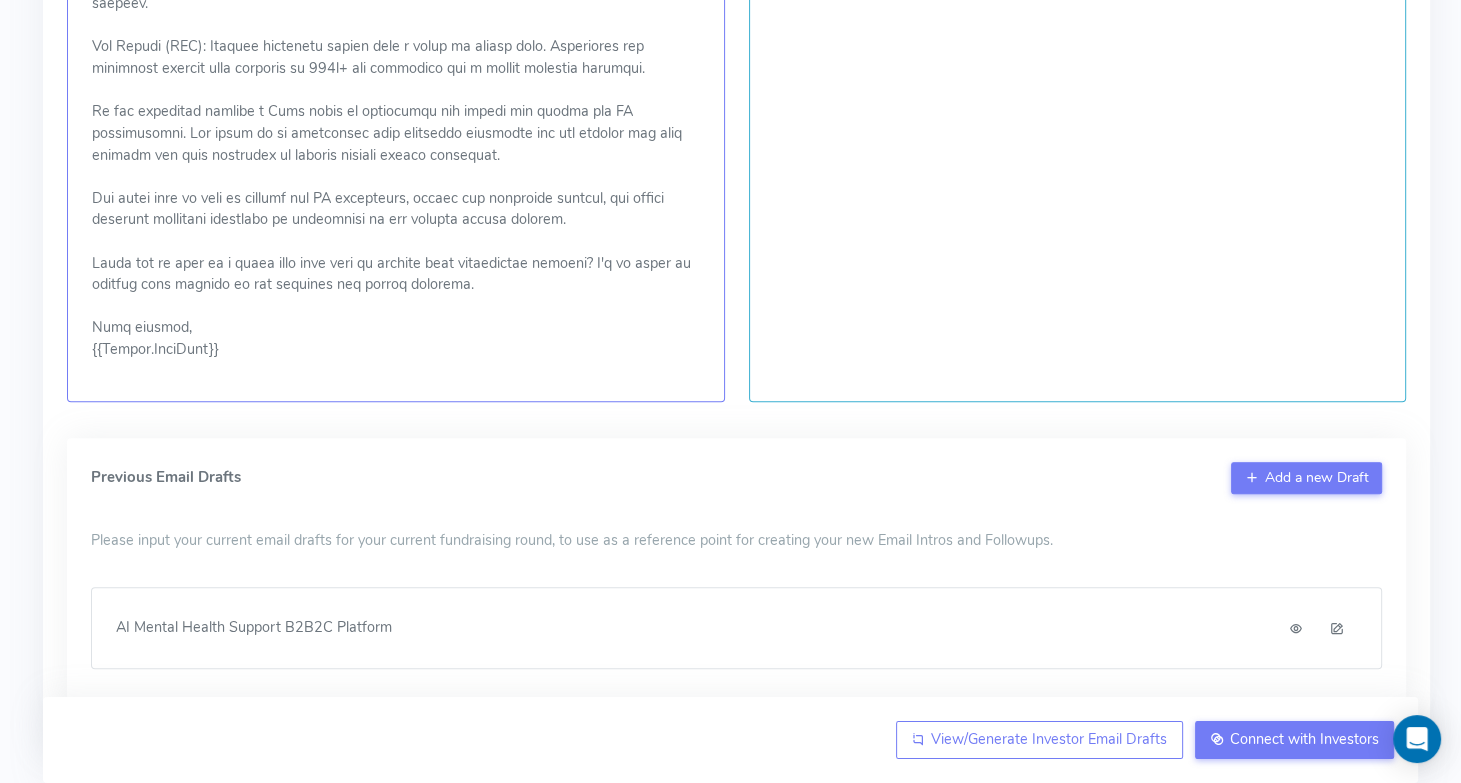 scroll, scrollTop: 1473, scrollLeft: 0, axis: vertical 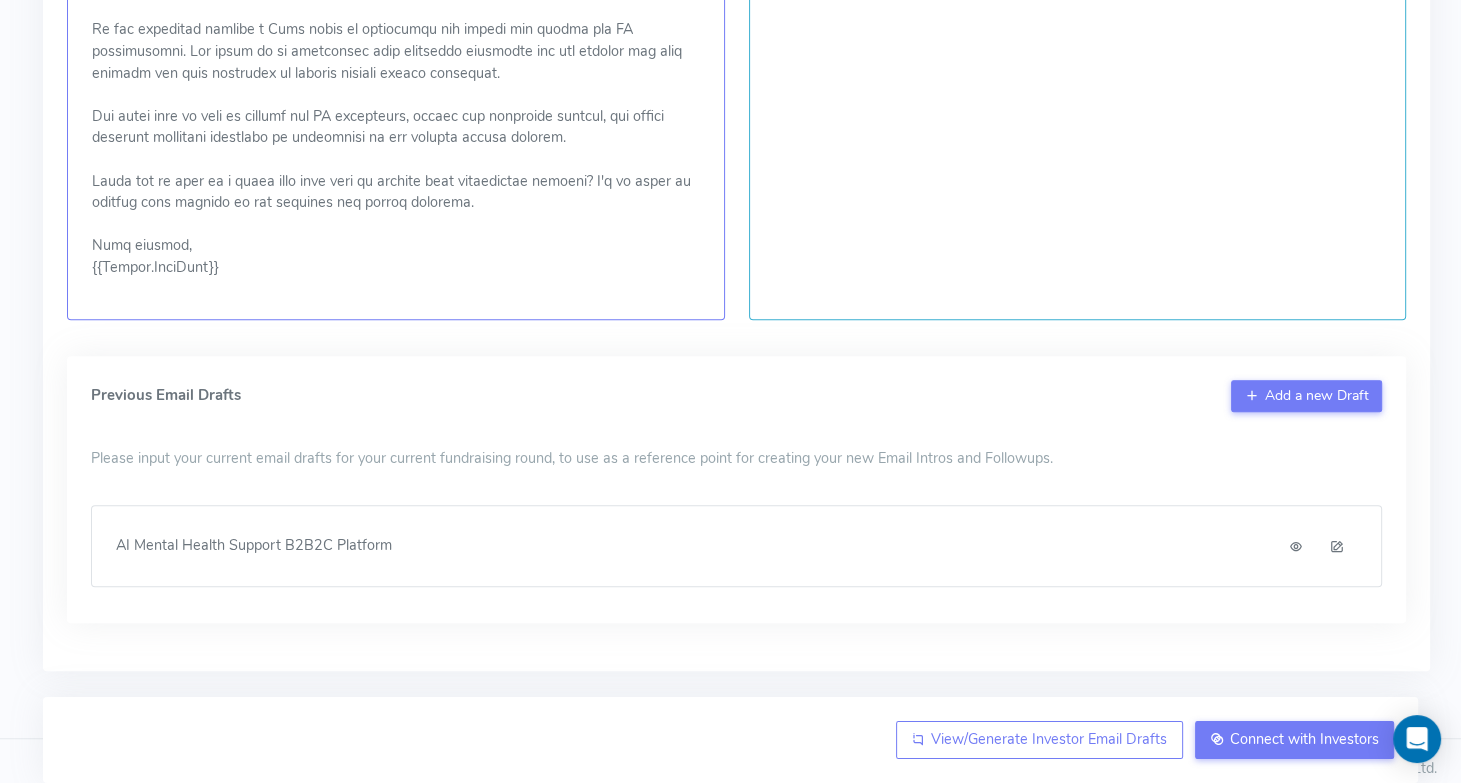 click on "AI Mental Health Support B2B2C Platform" at bounding box center [737, 546] 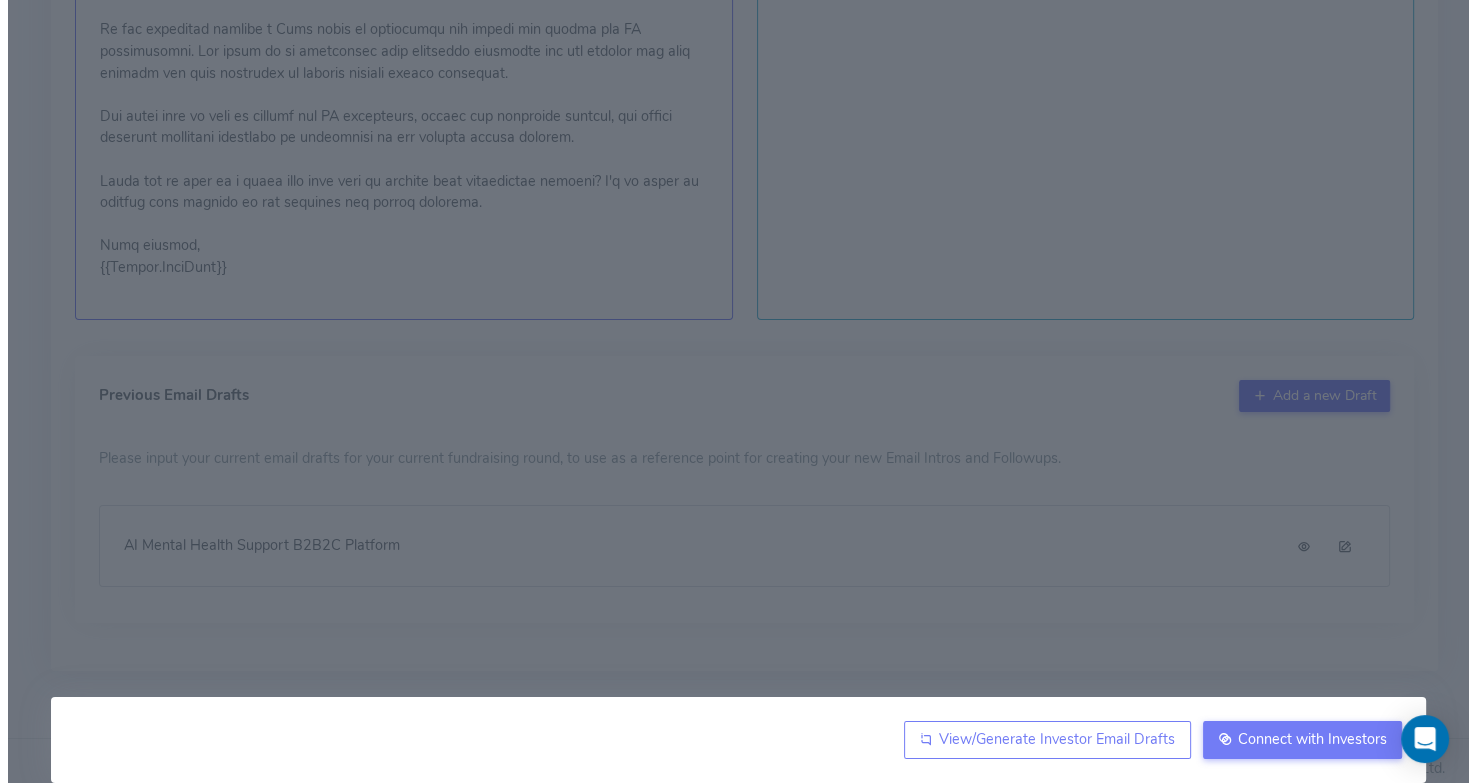 scroll, scrollTop: 1452, scrollLeft: 0, axis: vertical 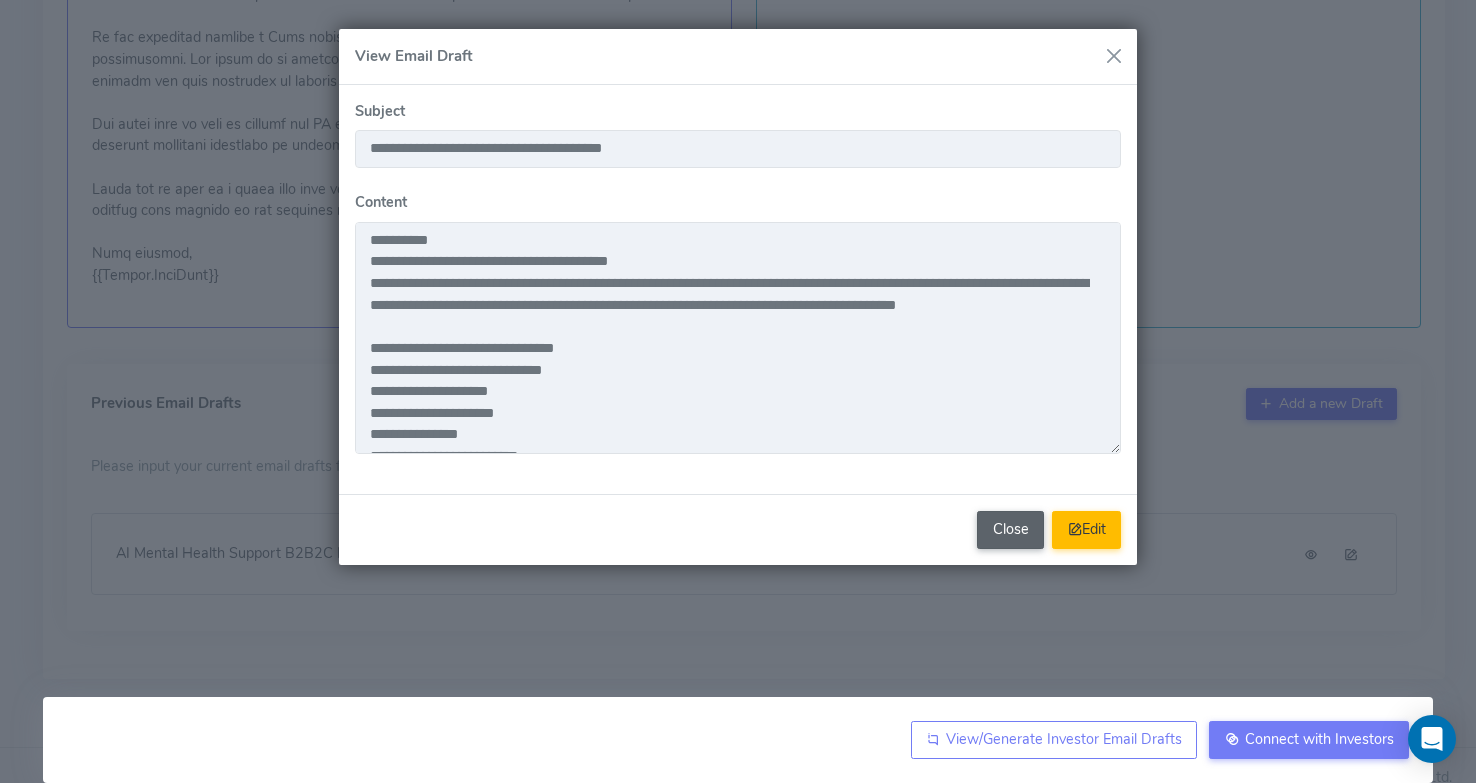 click on "Close" 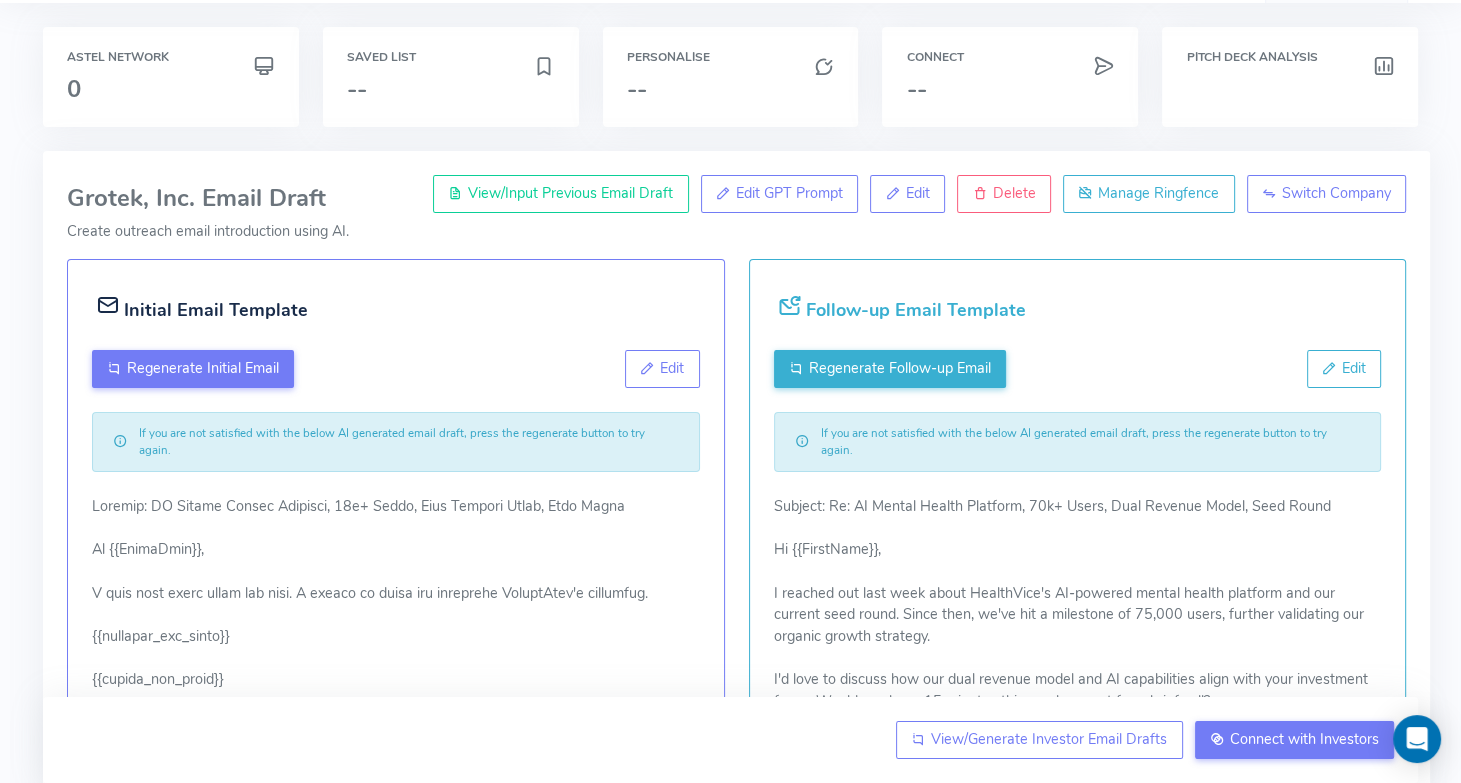 scroll, scrollTop: 0, scrollLeft: 0, axis: both 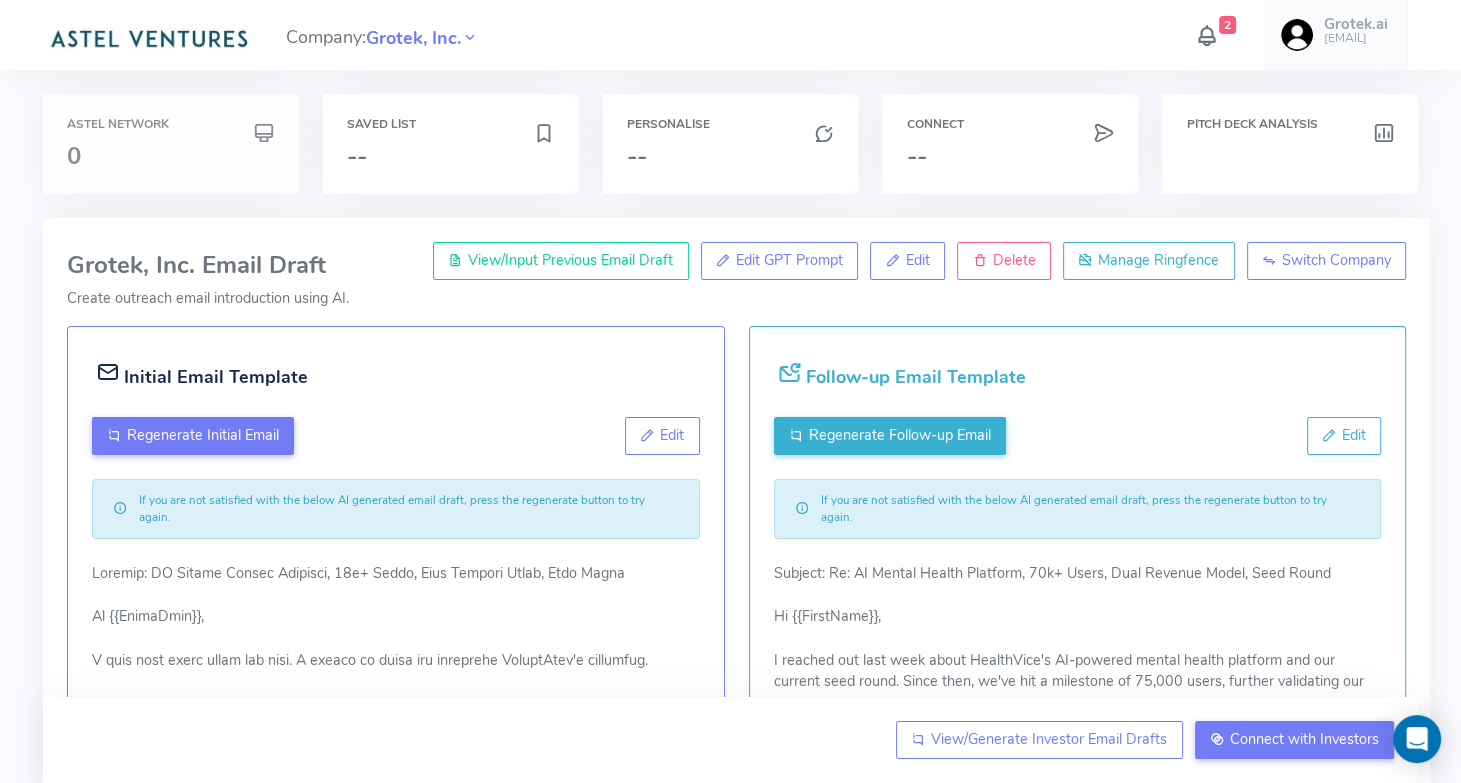 click on "Astel Network" at bounding box center [171, 124] 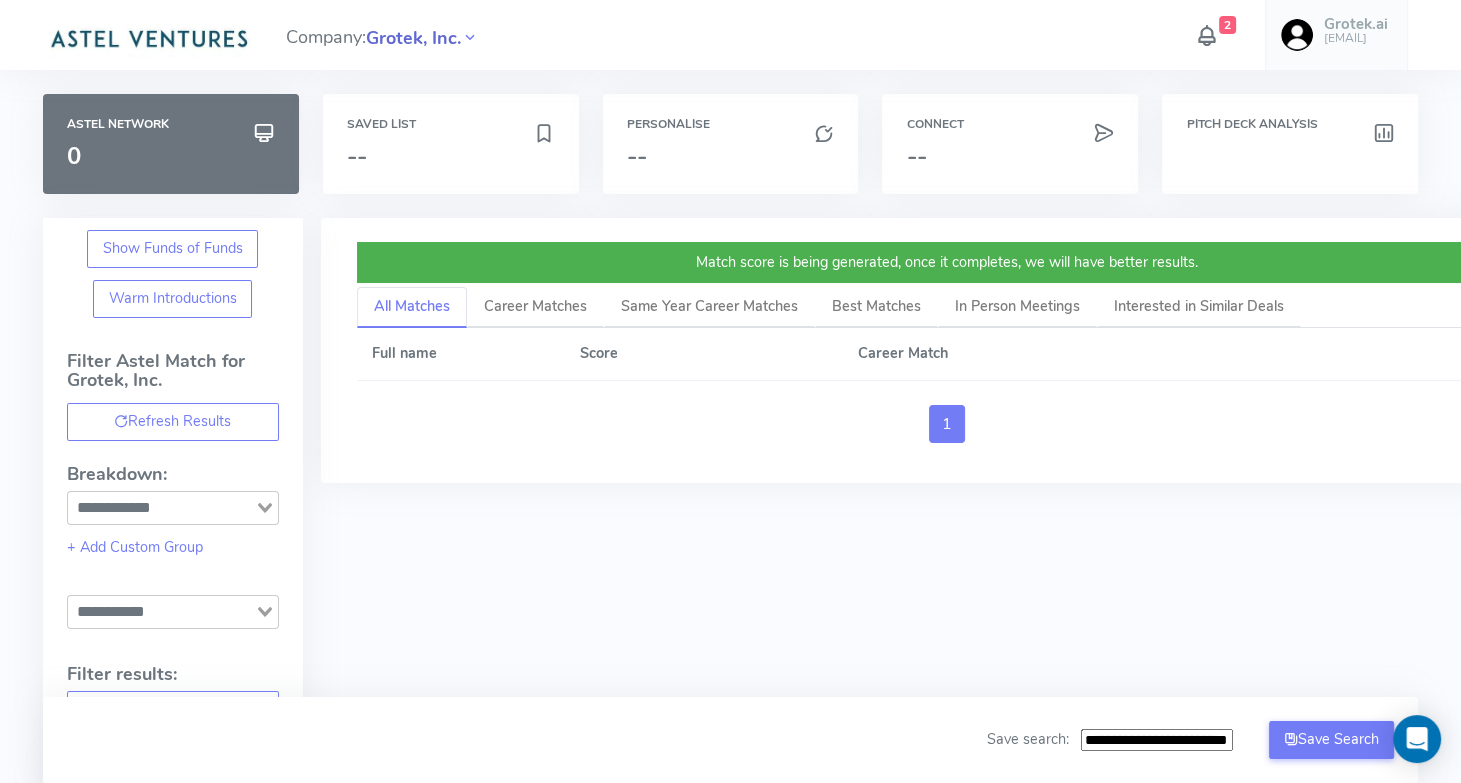 click on "Grotek, Inc." at bounding box center (413, 38) 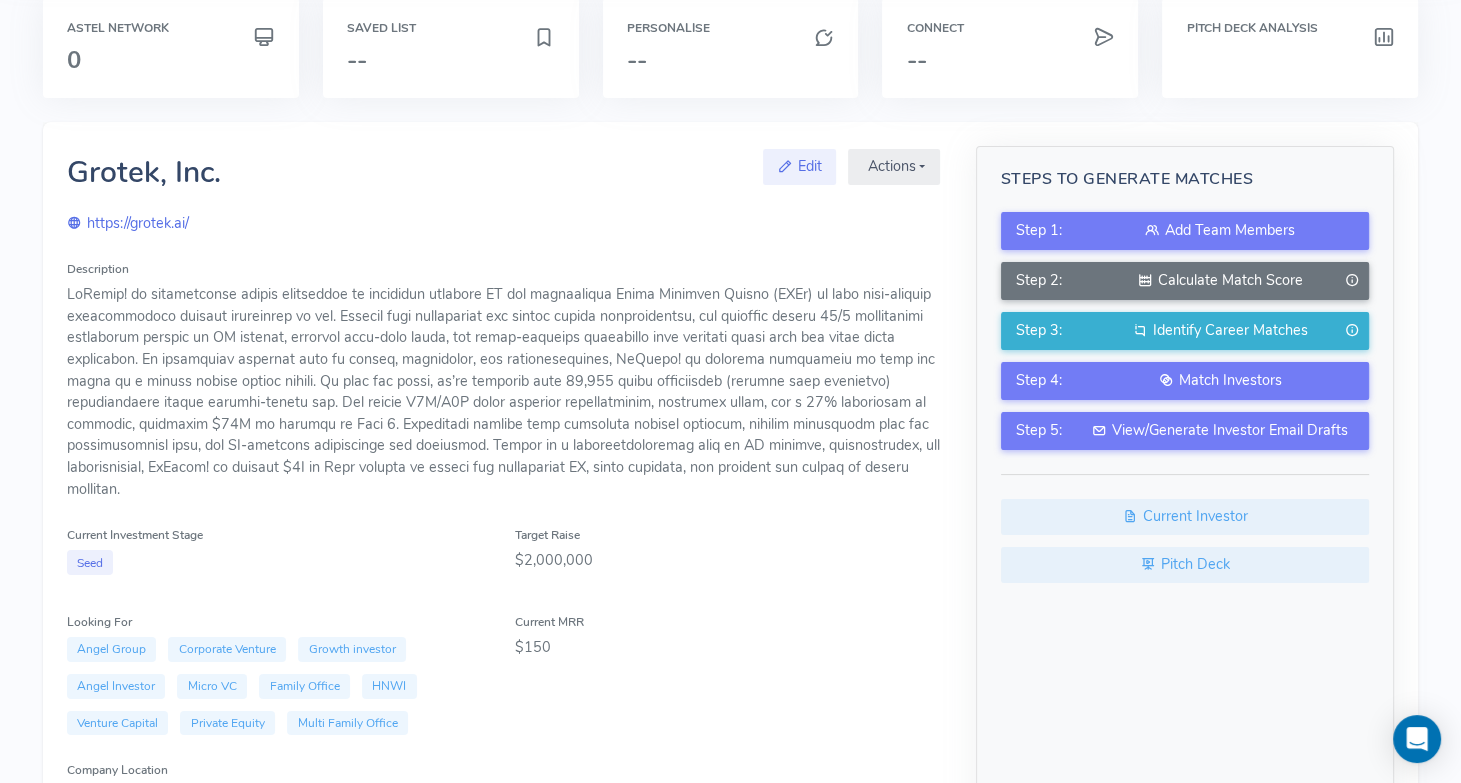 scroll, scrollTop: 0, scrollLeft: 0, axis: both 